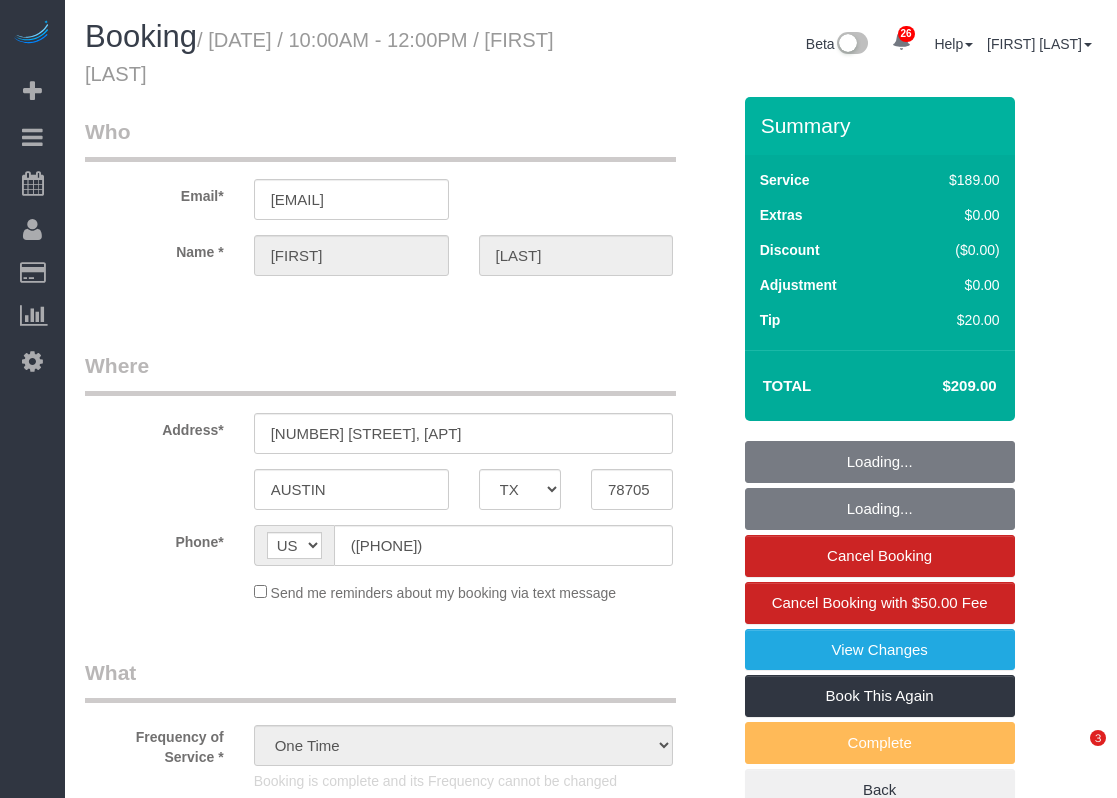 select on "TX" 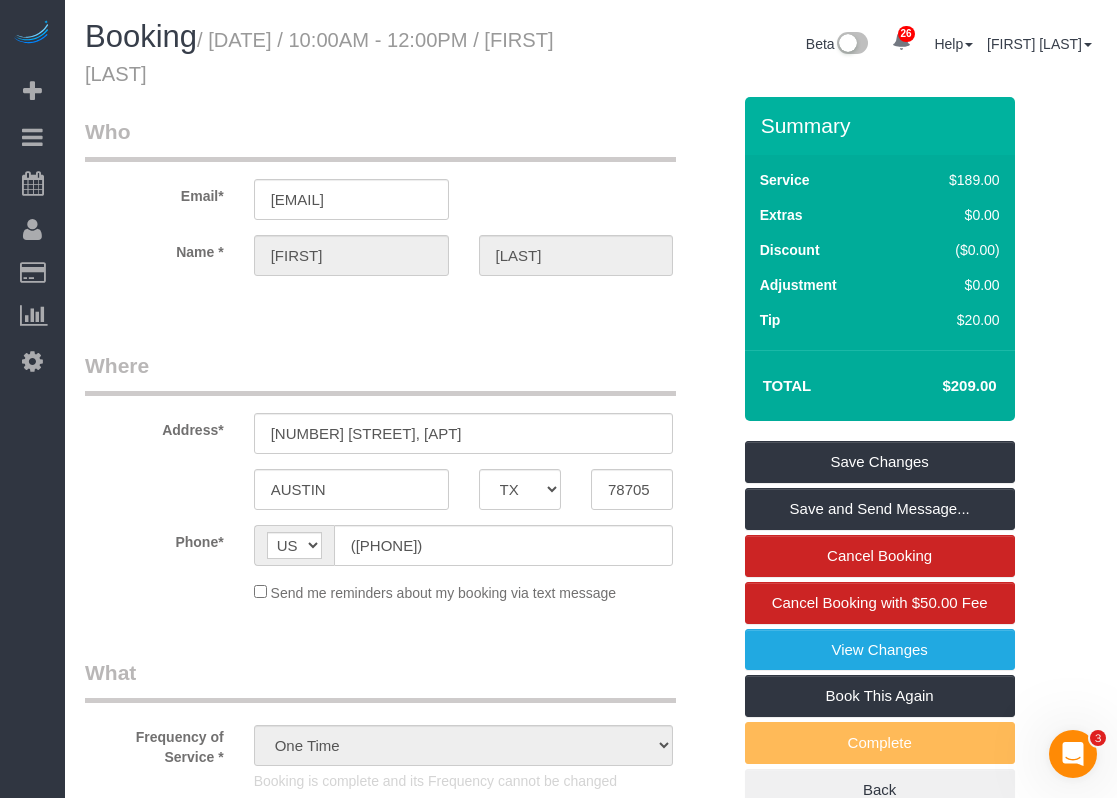 scroll, scrollTop: 0, scrollLeft: 0, axis: both 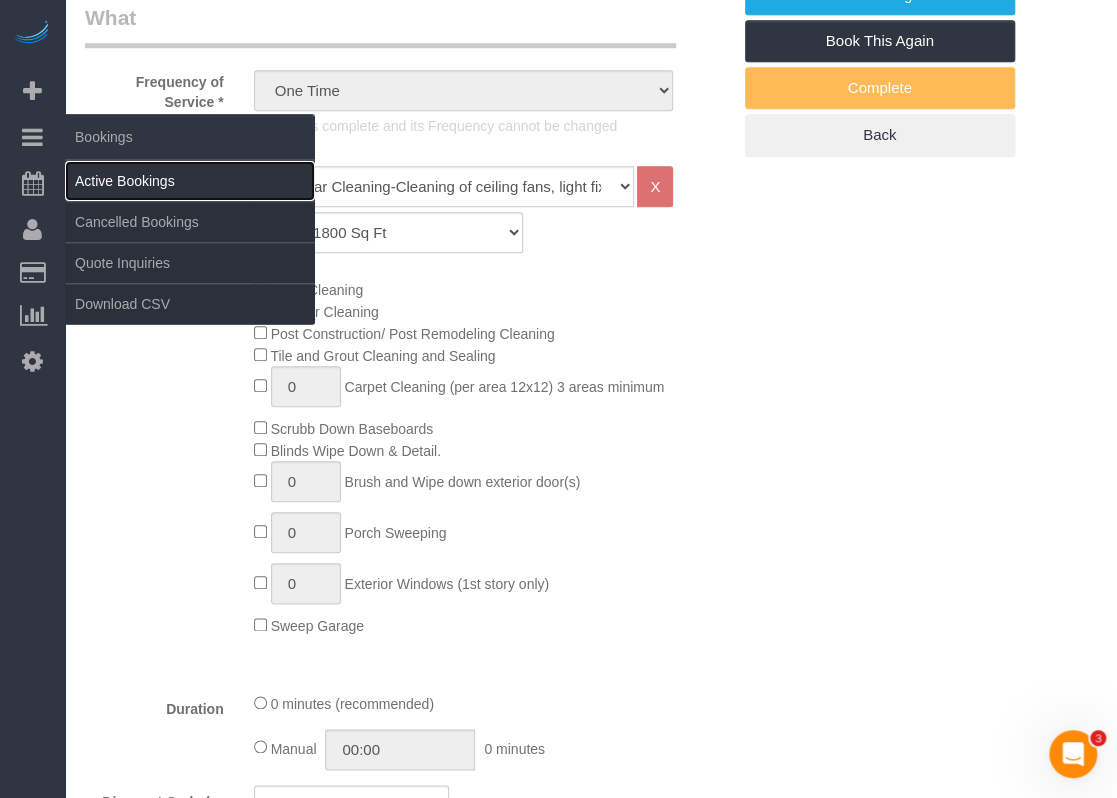 click on "Active Bookings" at bounding box center (190, 181) 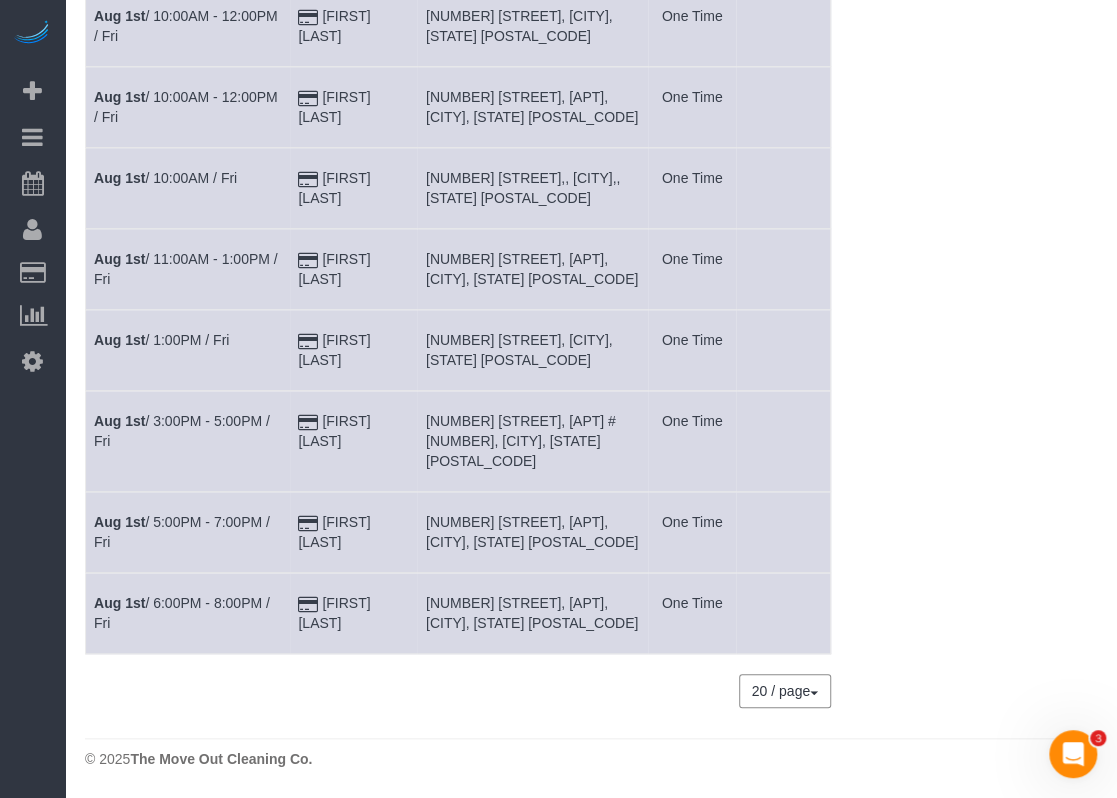scroll, scrollTop: 0, scrollLeft: 0, axis: both 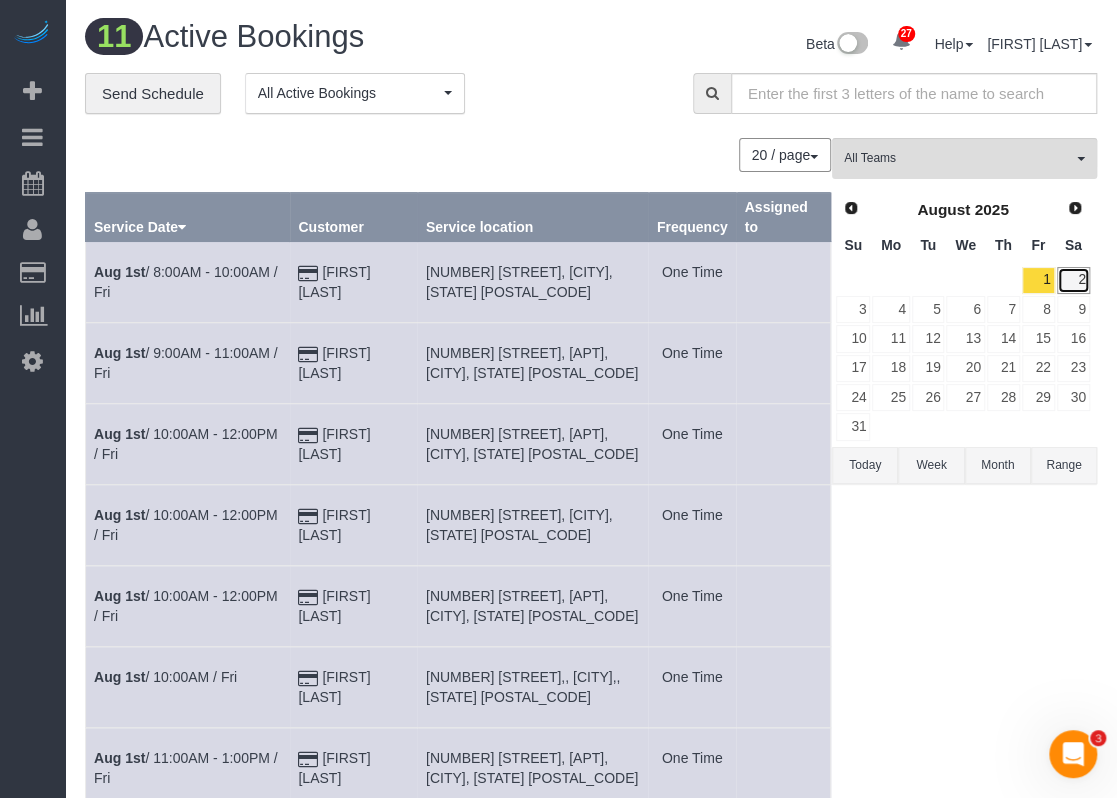 click on "2" at bounding box center [1073, 280] 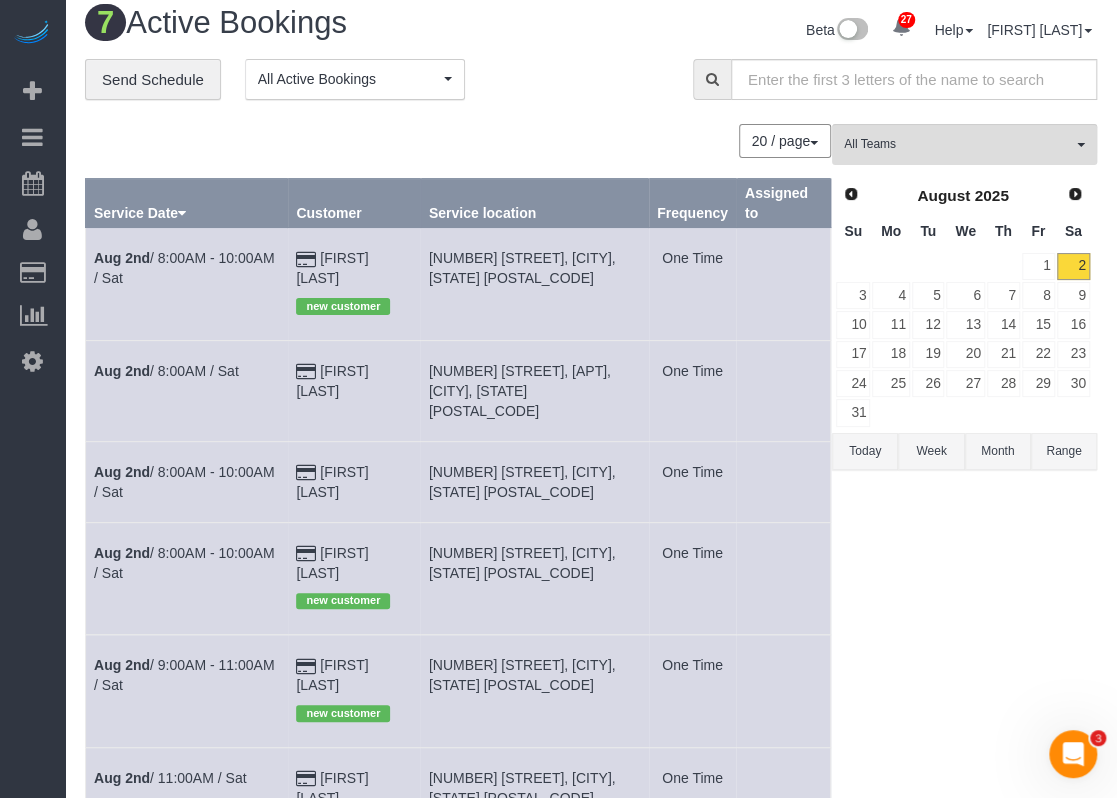scroll, scrollTop: 100, scrollLeft: 0, axis: vertical 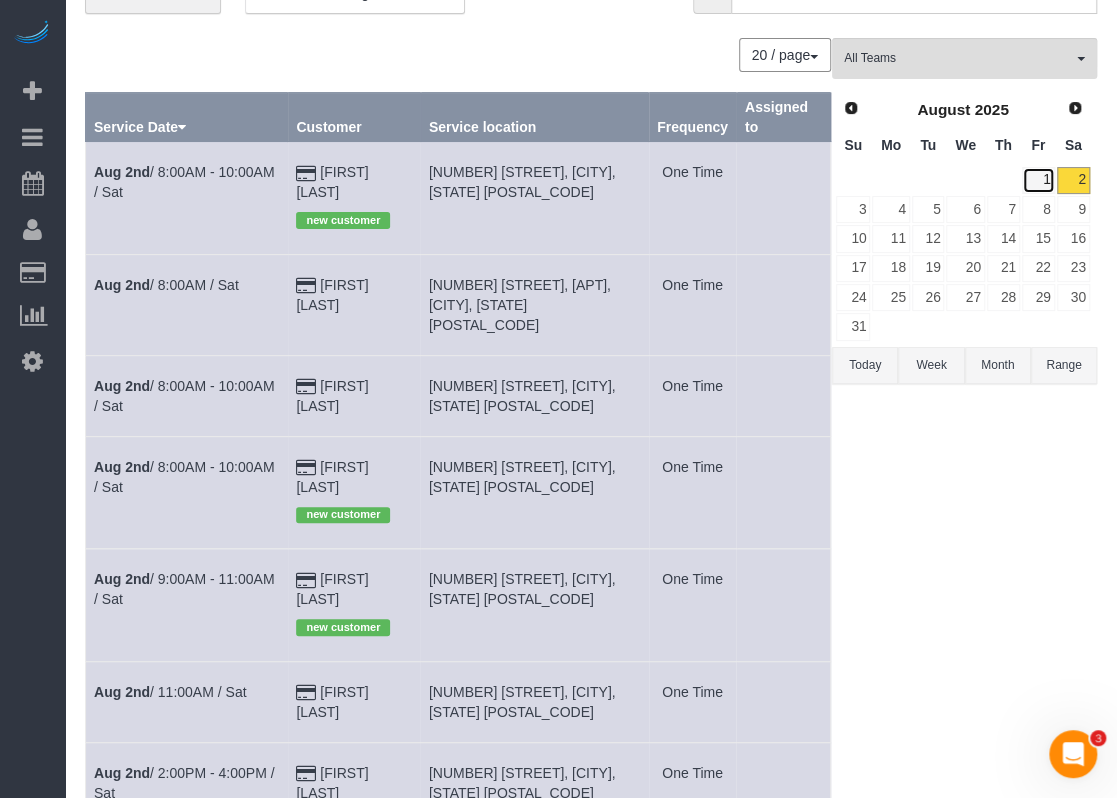 click on "1" at bounding box center (1038, 180) 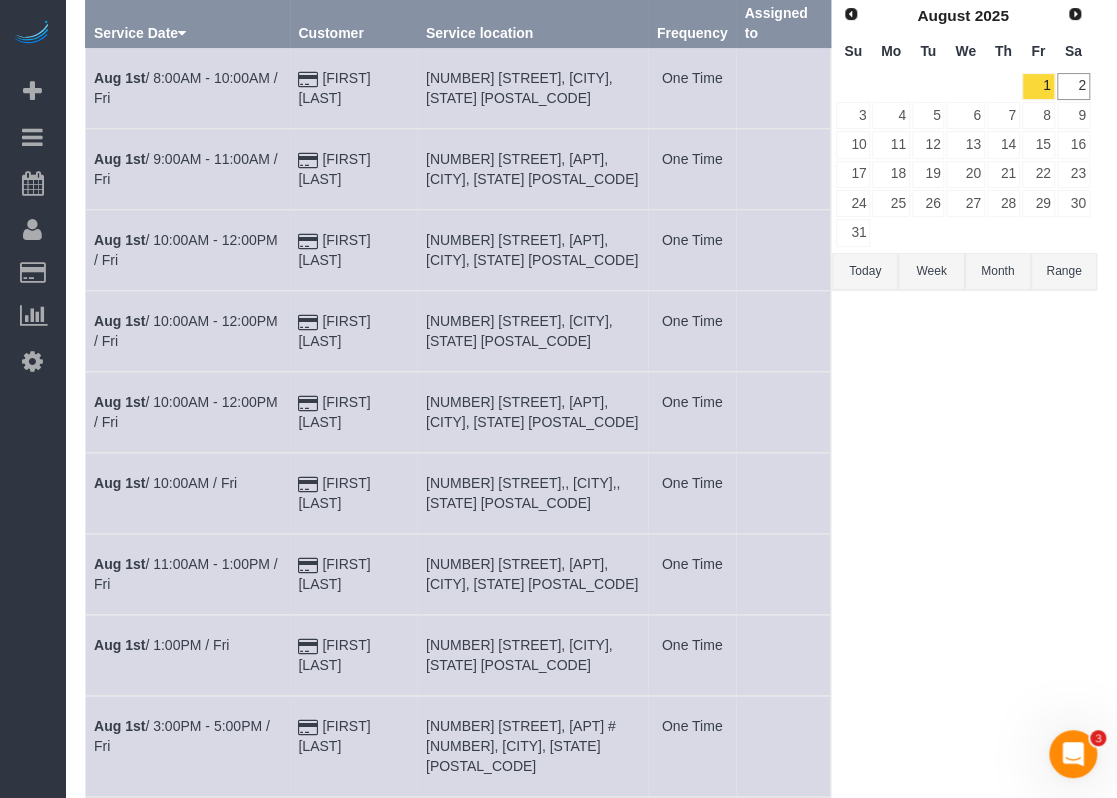 scroll, scrollTop: 300, scrollLeft: 0, axis: vertical 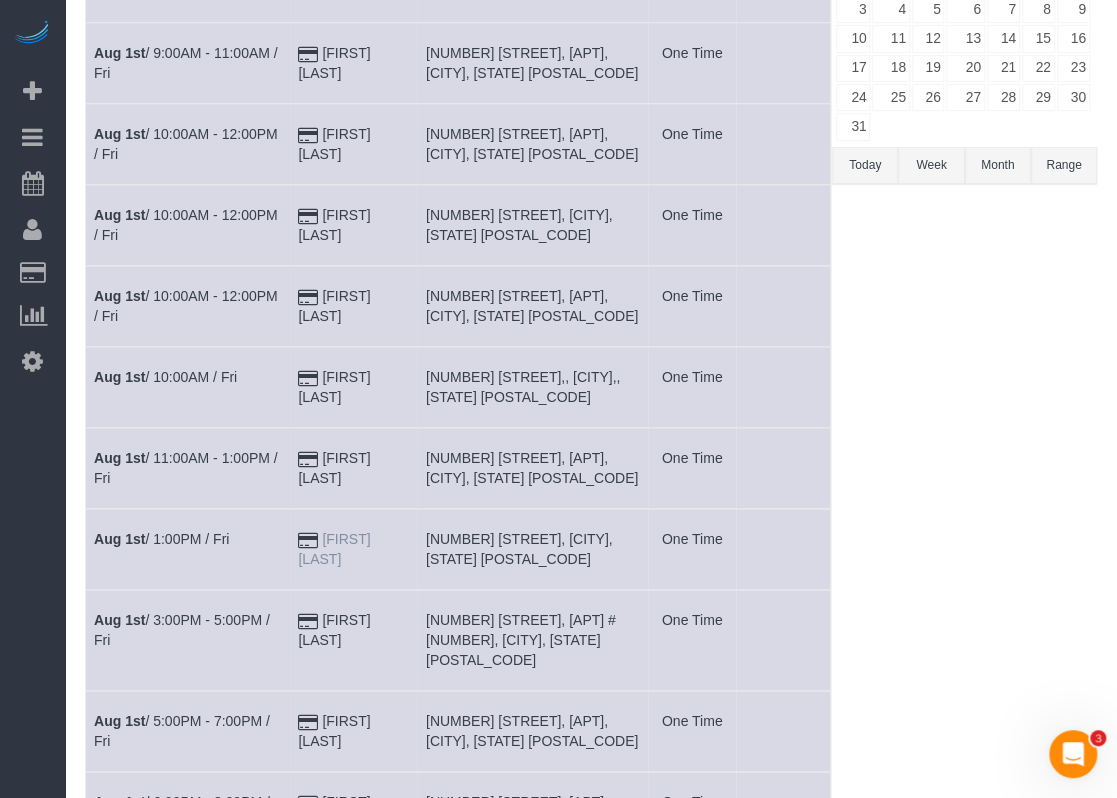 drag, startPoint x: 408, startPoint y: 531, endPoint x: 324, endPoint y: 534, distance: 84.05355 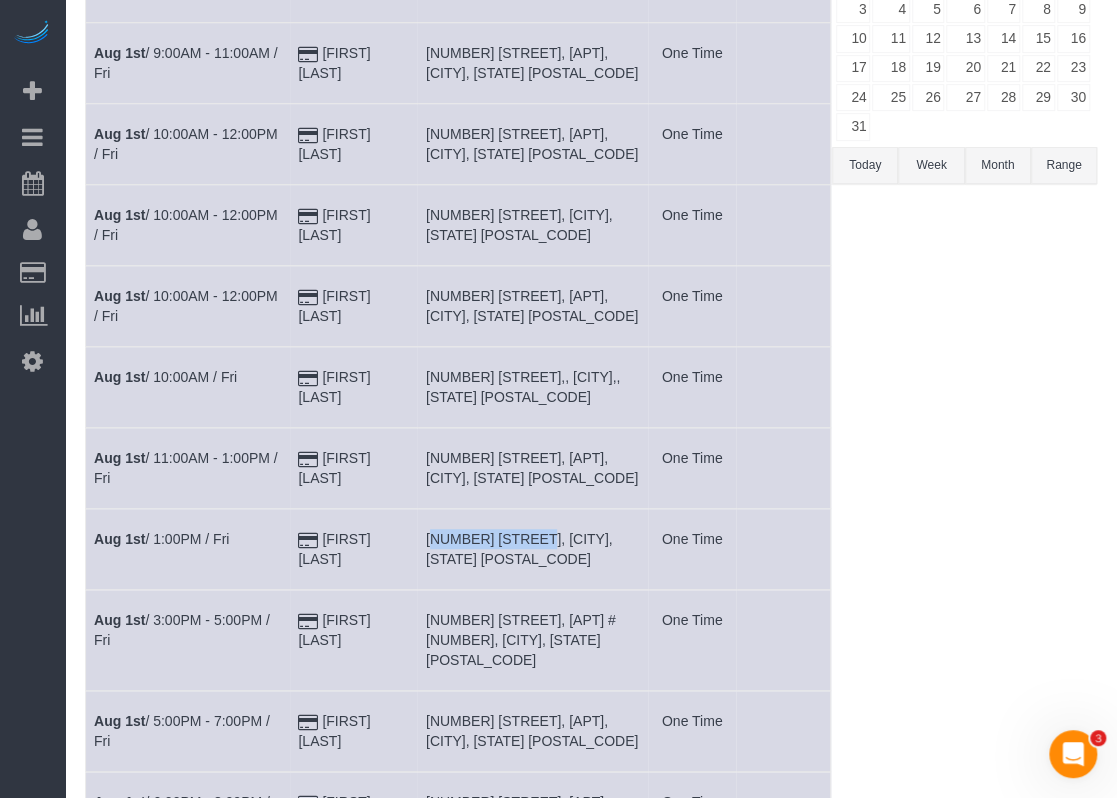 drag, startPoint x: 428, startPoint y: 535, endPoint x: 531, endPoint y: 533, distance: 103.01942 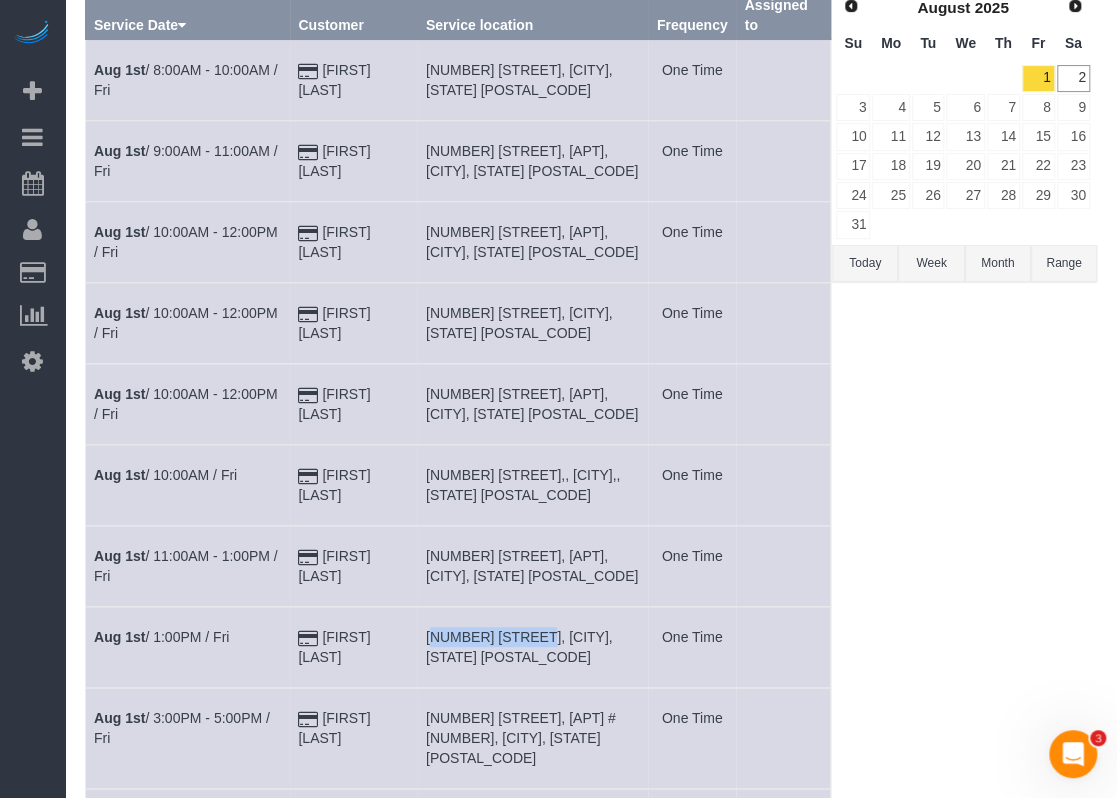scroll, scrollTop: 0, scrollLeft: 0, axis: both 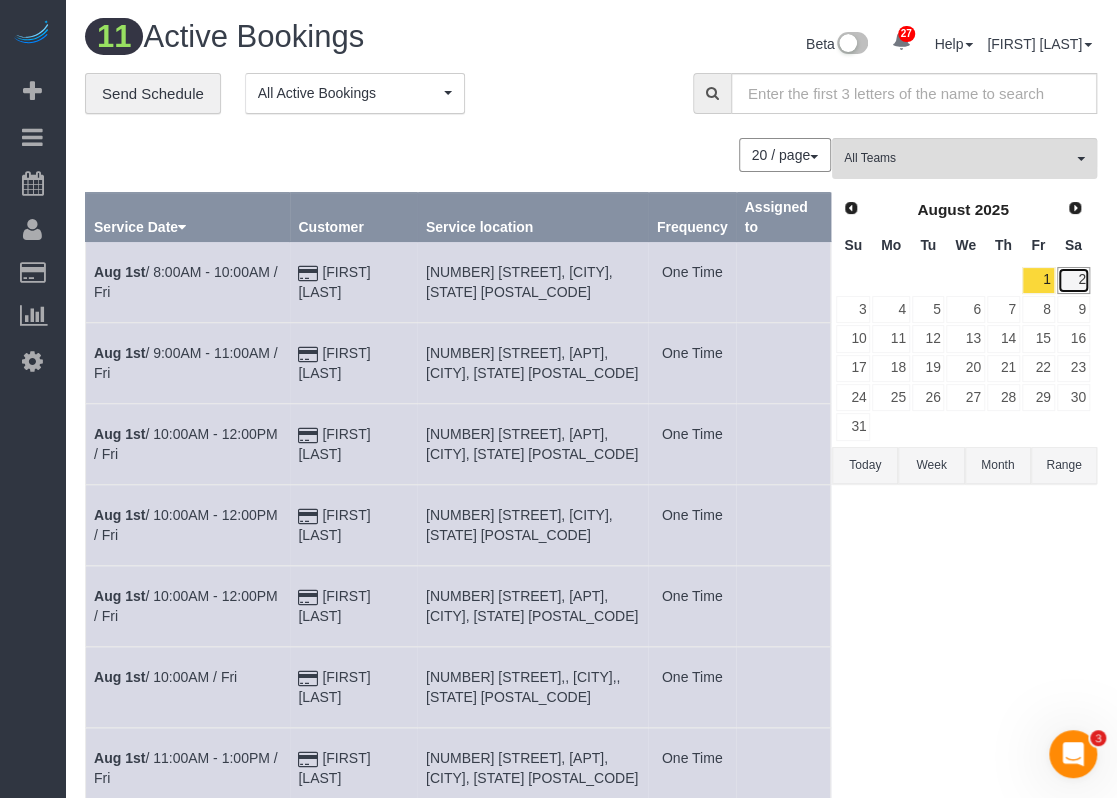 click on "2" at bounding box center (1073, 280) 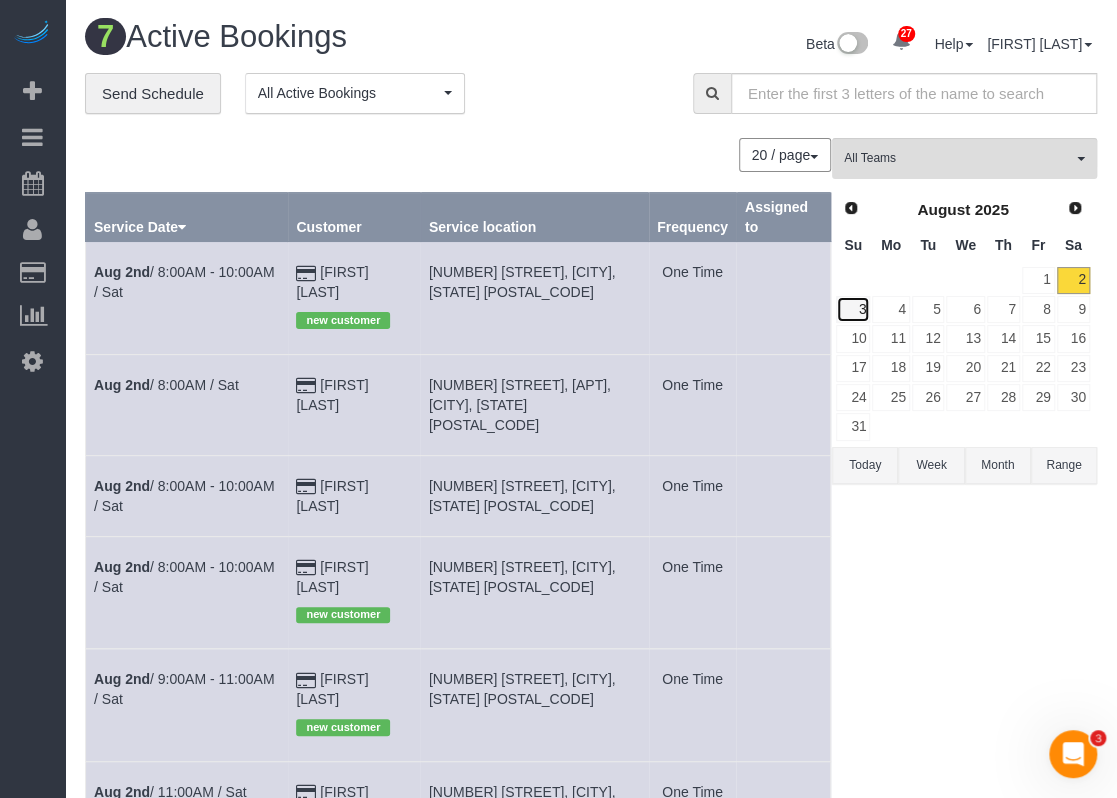 click on "3" at bounding box center (853, 309) 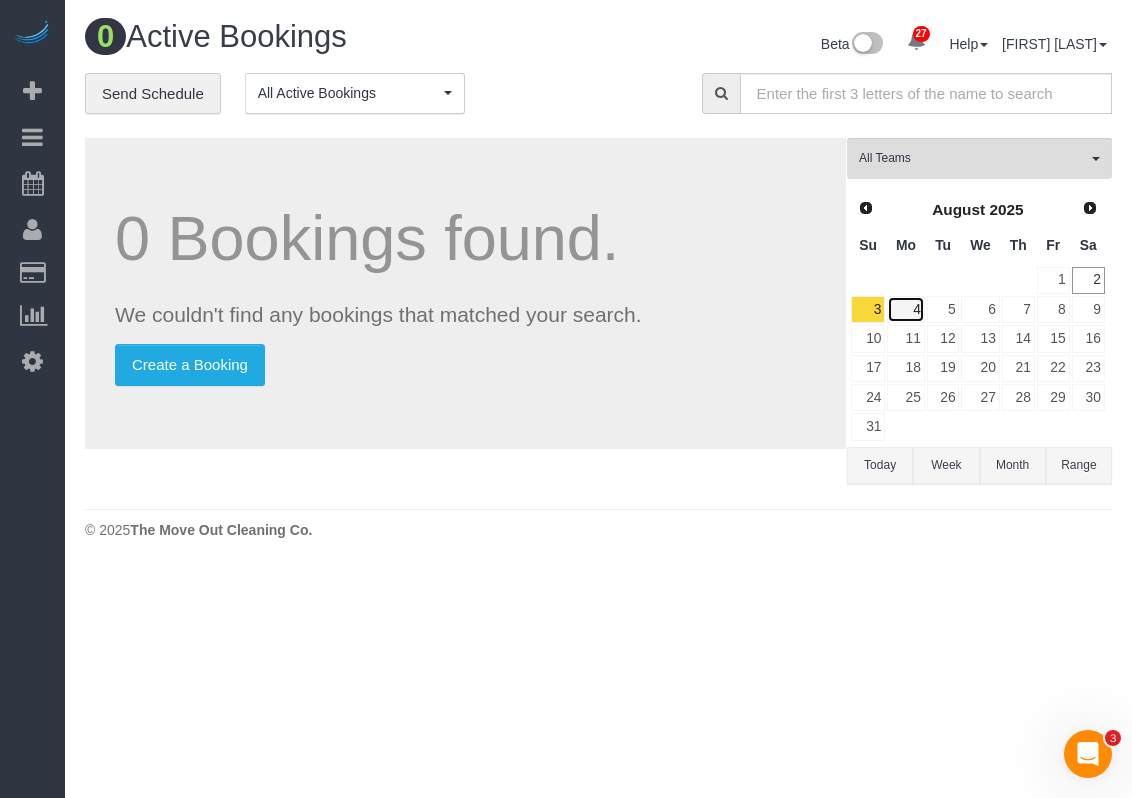 click on "4" at bounding box center (905, 309) 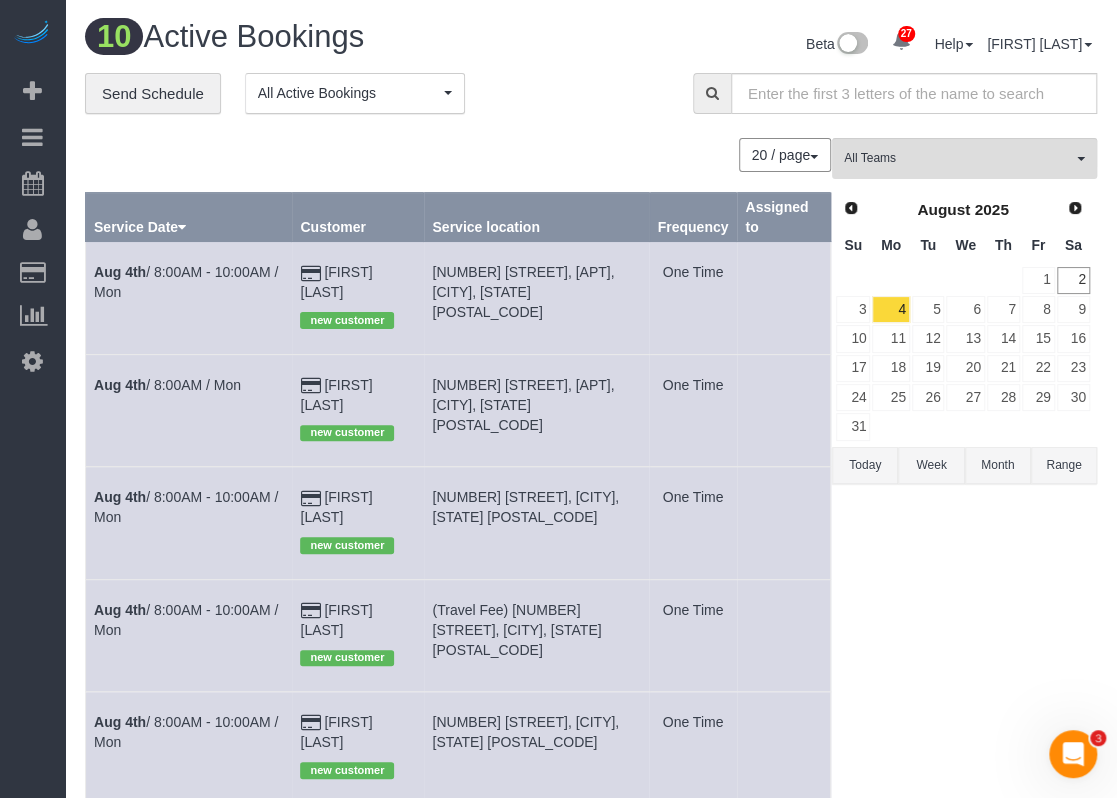scroll, scrollTop: 0, scrollLeft: 0, axis: both 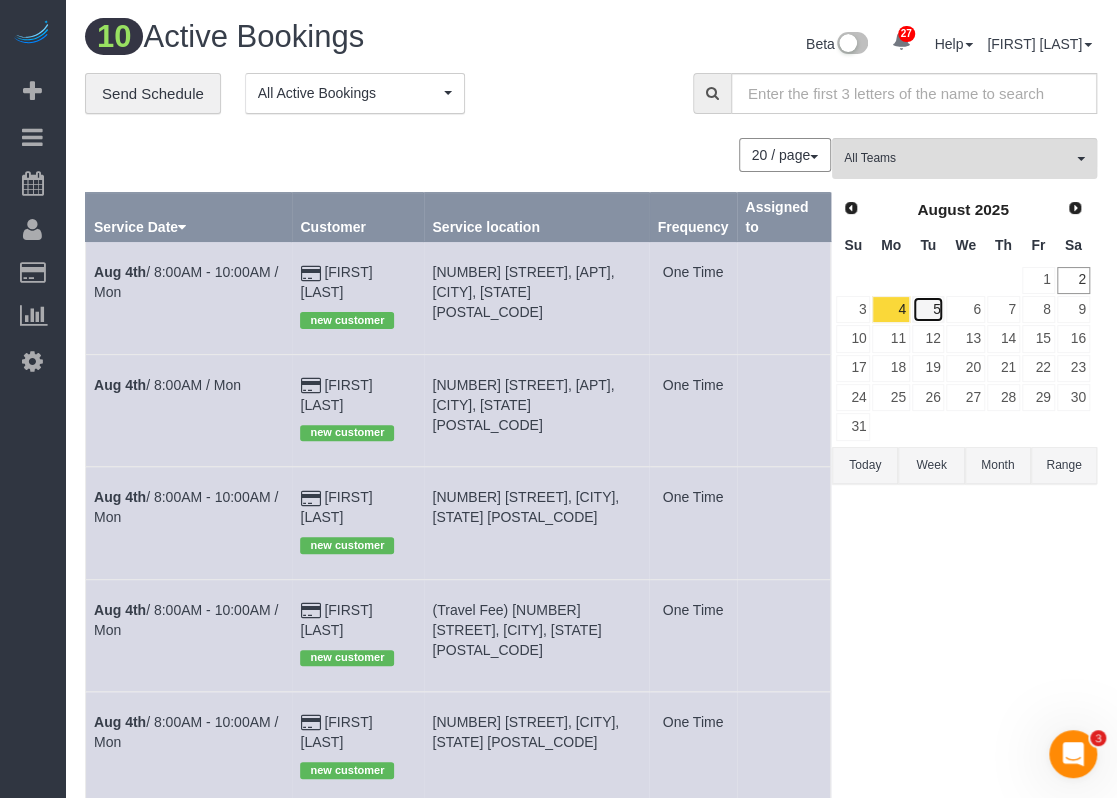click on "5" at bounding box center (928, 309) 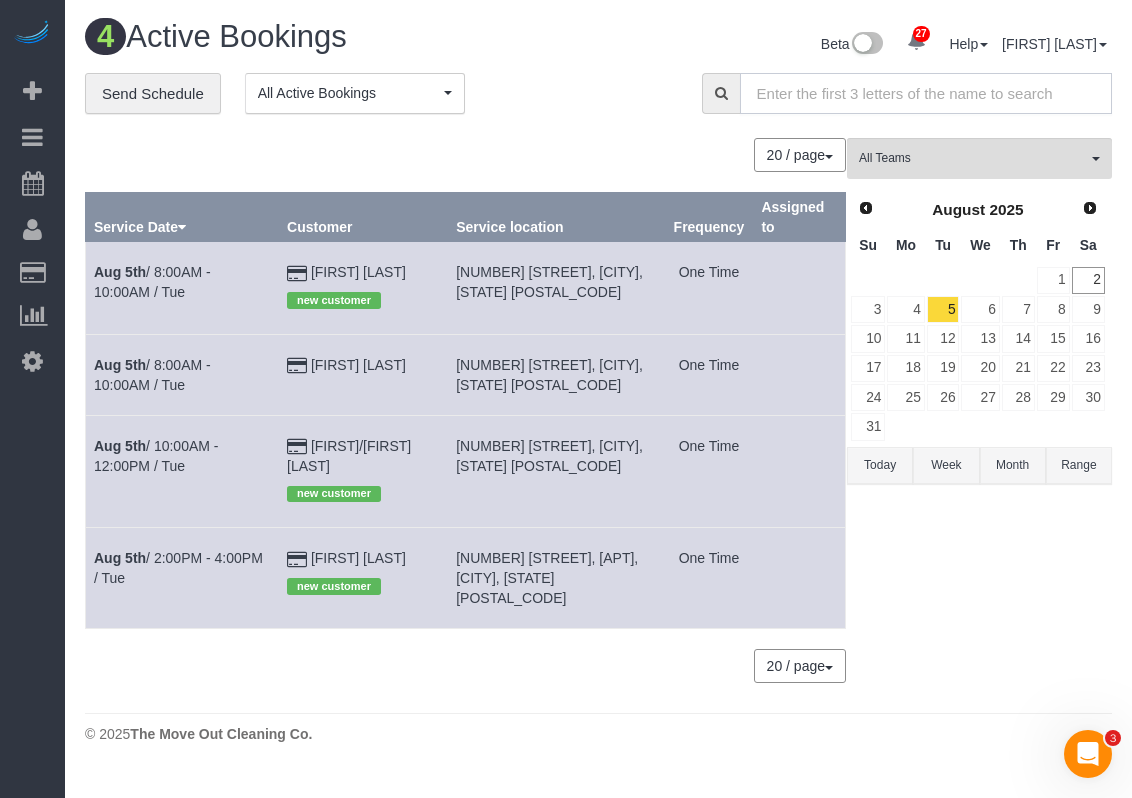 click at bounding box center [926, 93] 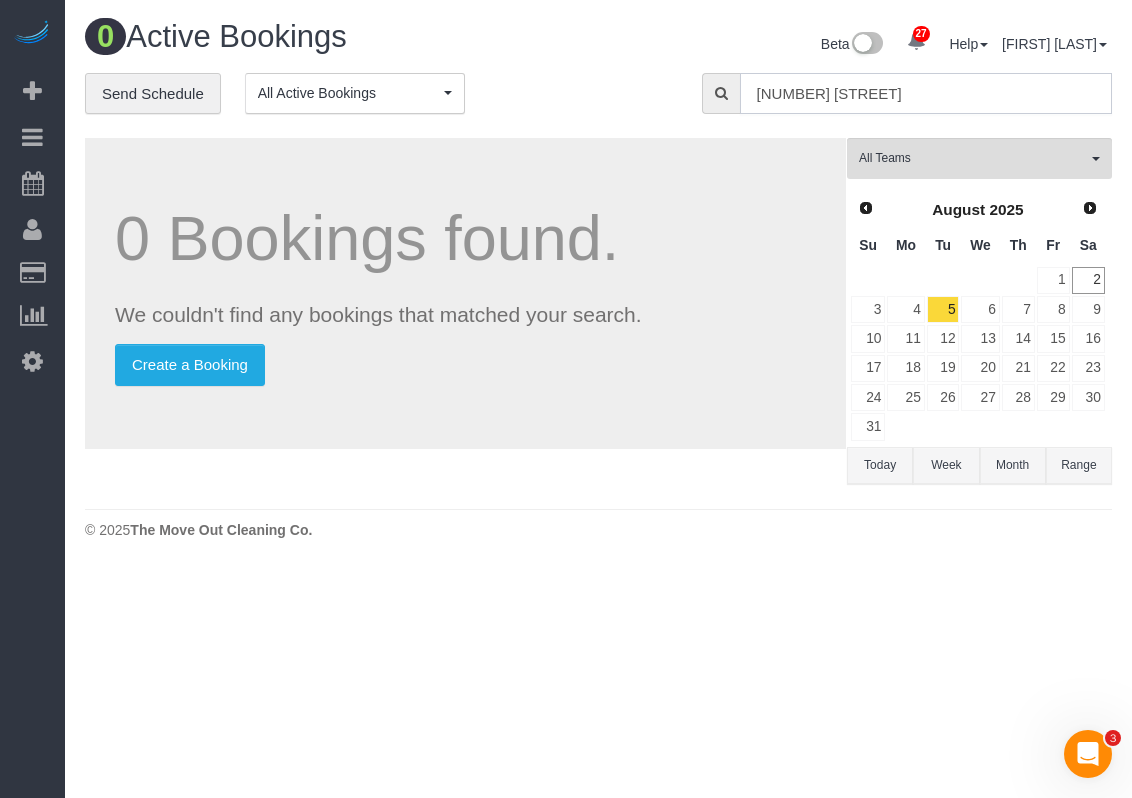 type on "[NUMBER] [STREET]" 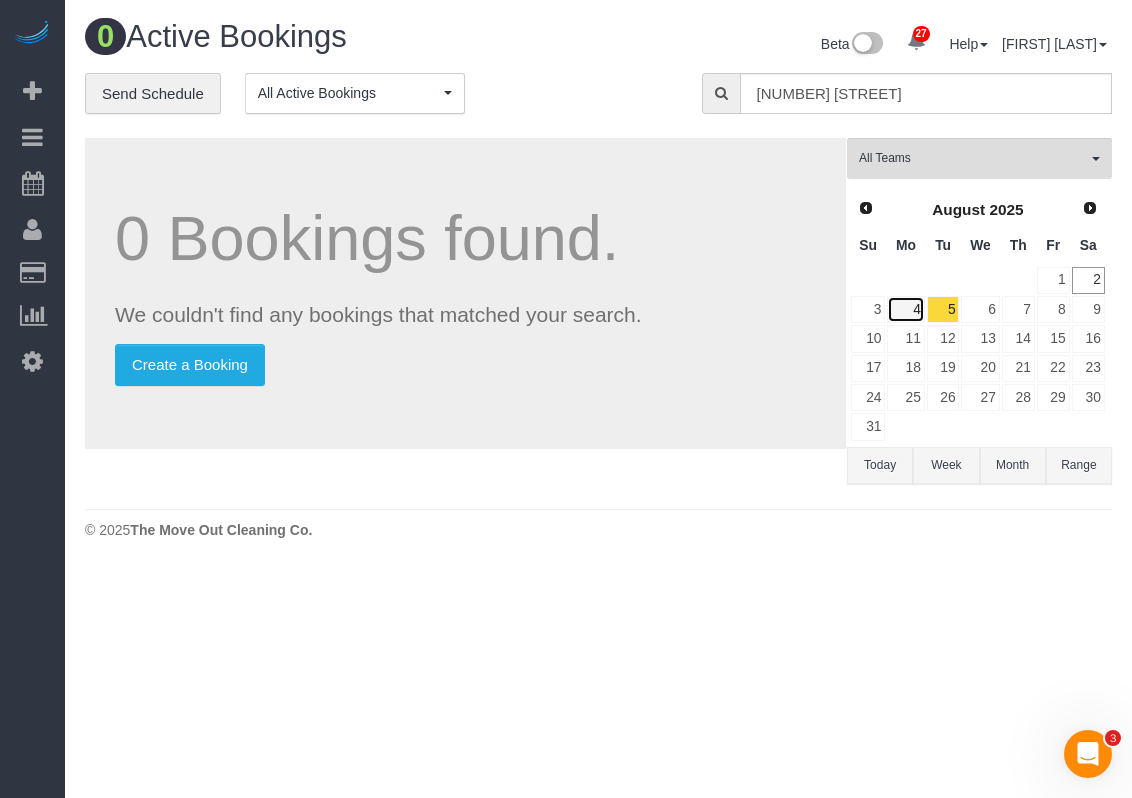 click on "4" at bounding box center [905, 309] 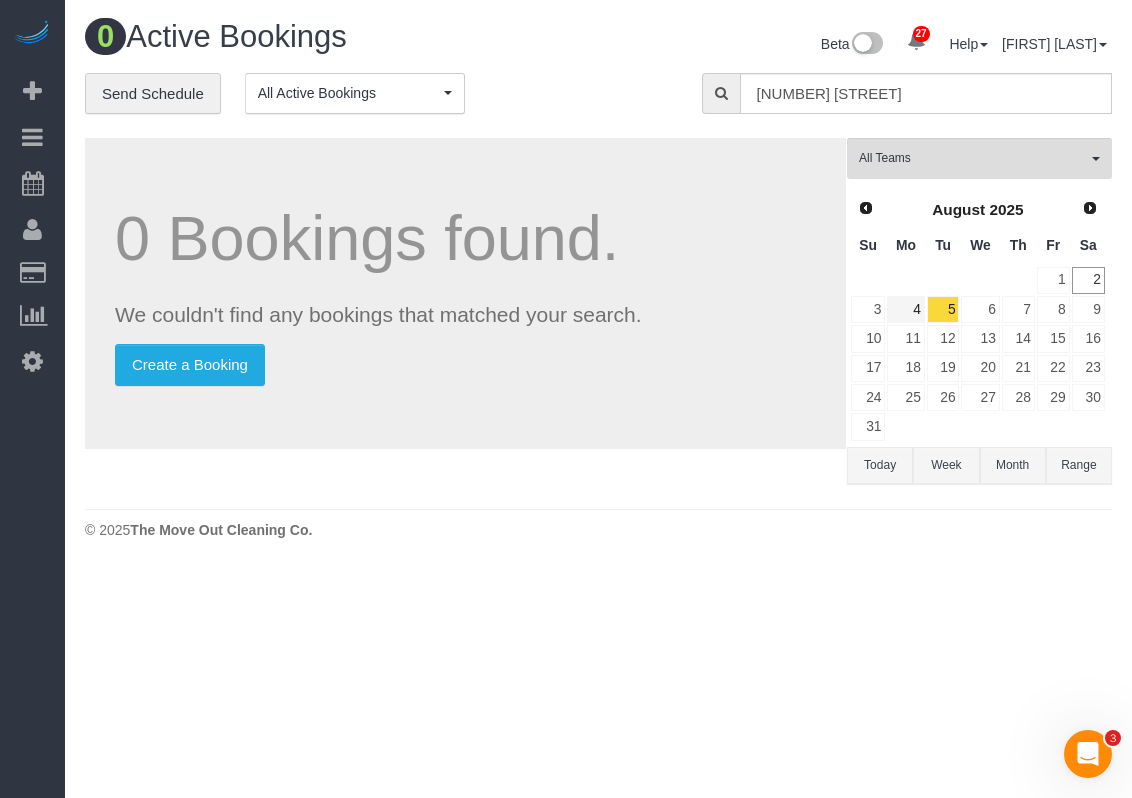 type 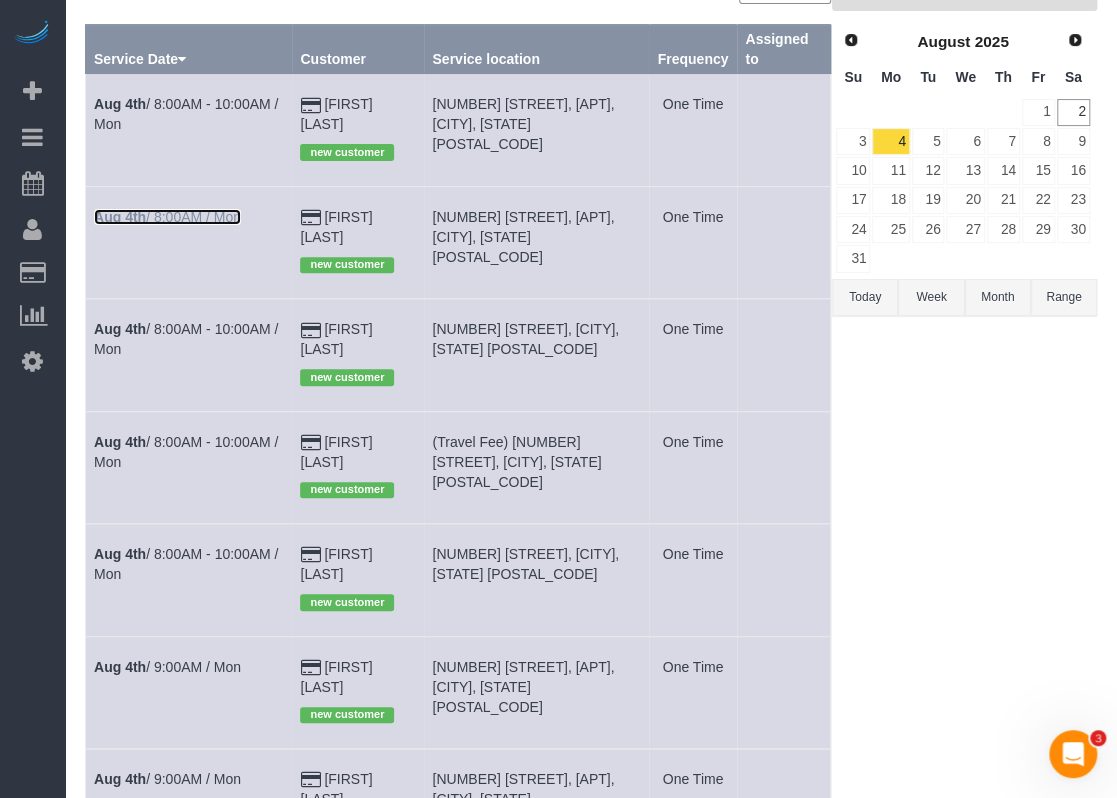 scroll, scrollTop: 200, scrollLeft: 0, axis: vertical 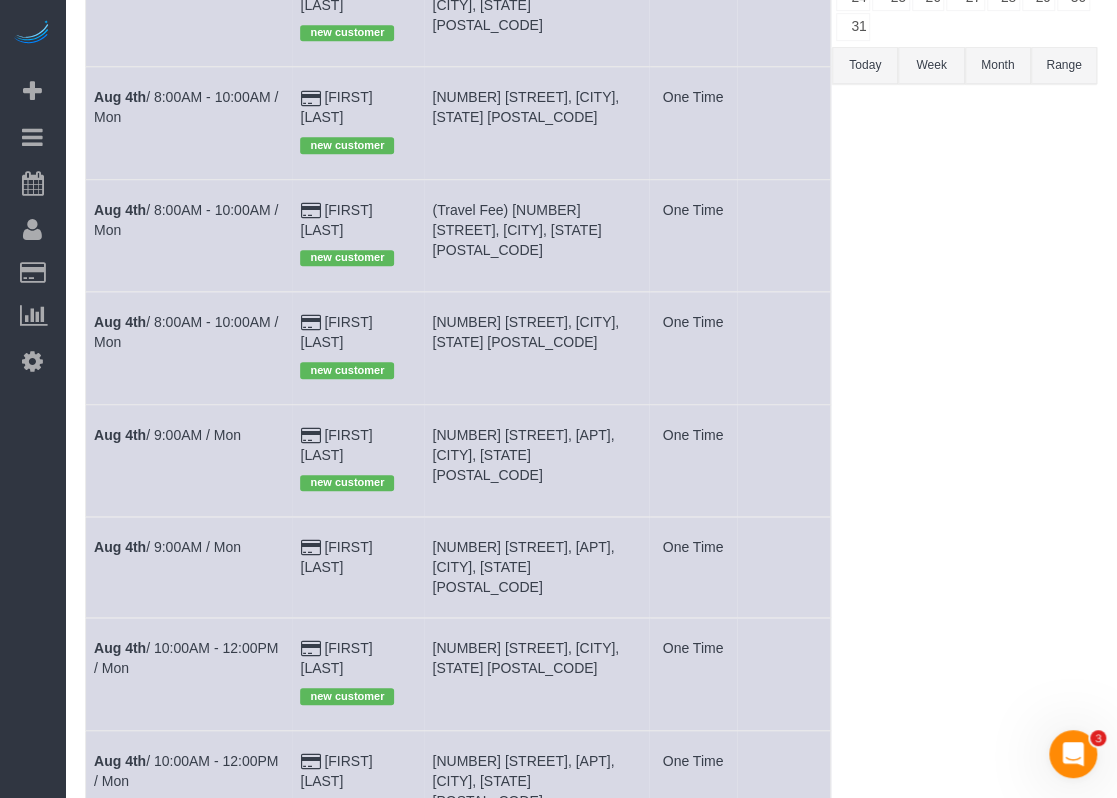 drag, startPoint x: 210, startPoint y: 618, endPoint x: 286, endPoint y: 403, distance: 228.03728 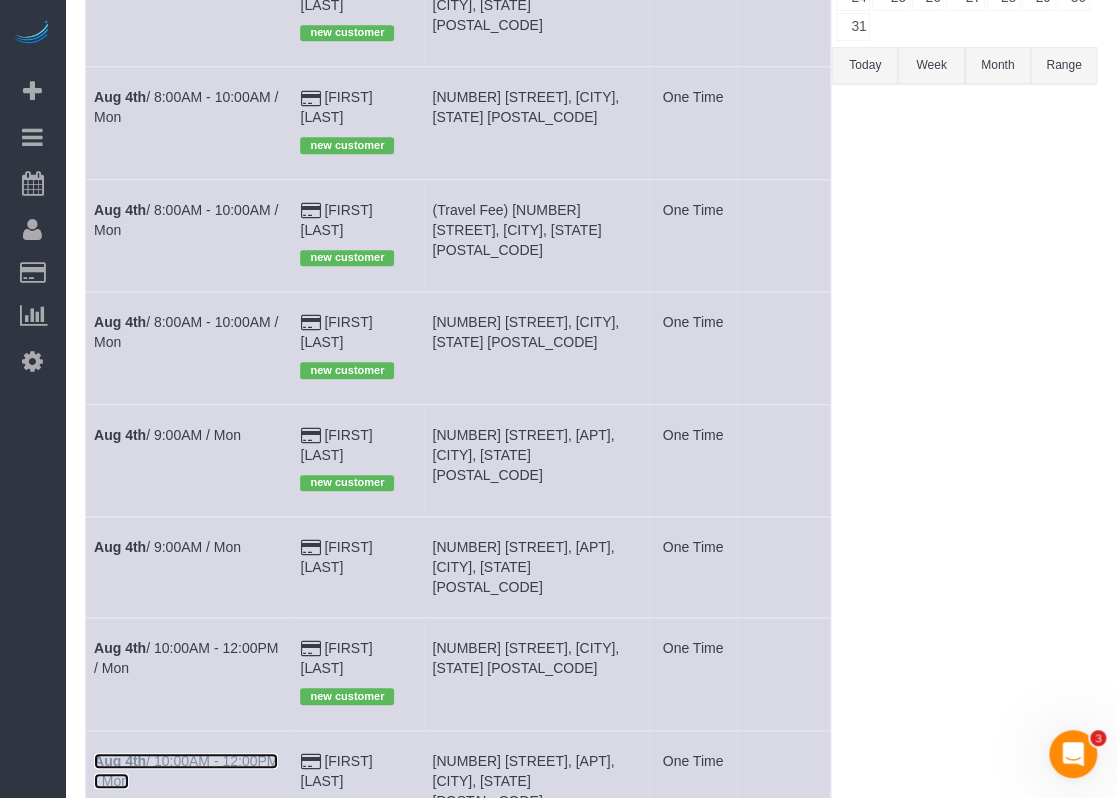 click on "Aug 4th
/ 10:00AM - 12:00PM / Mon" at bounding box center [186, 771] 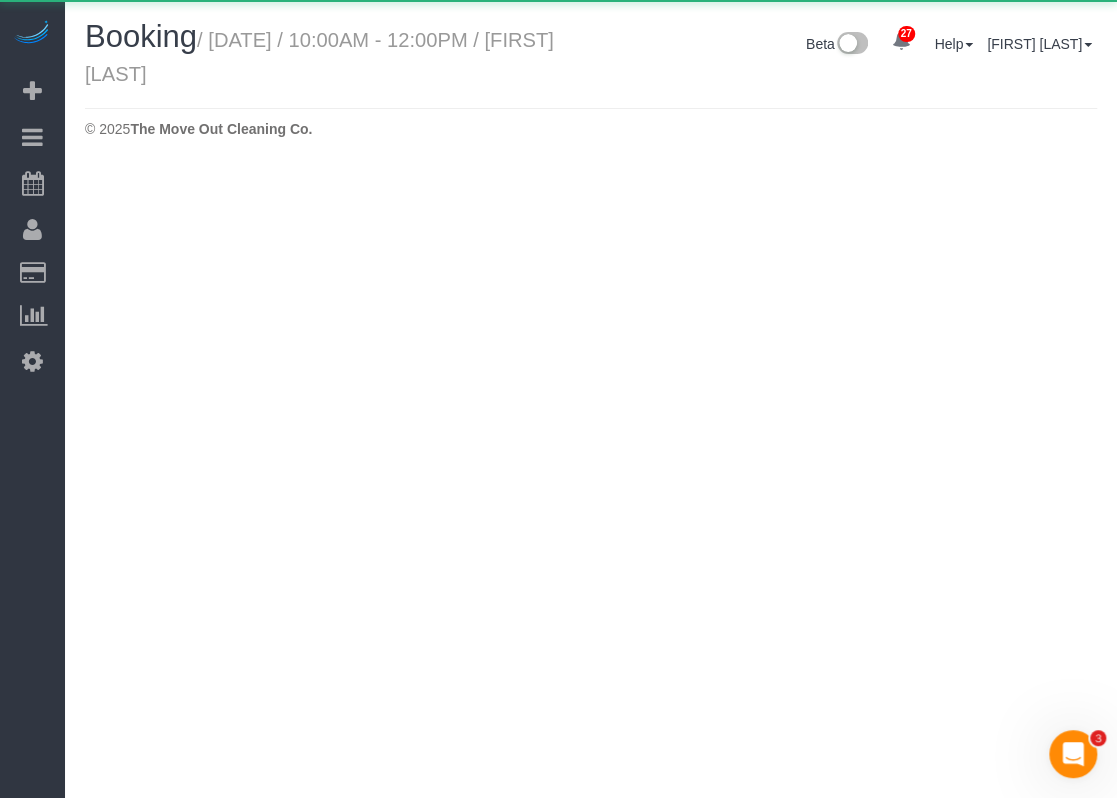 scroll, scrollTop: 0, scrollLeft: 0, axis: both 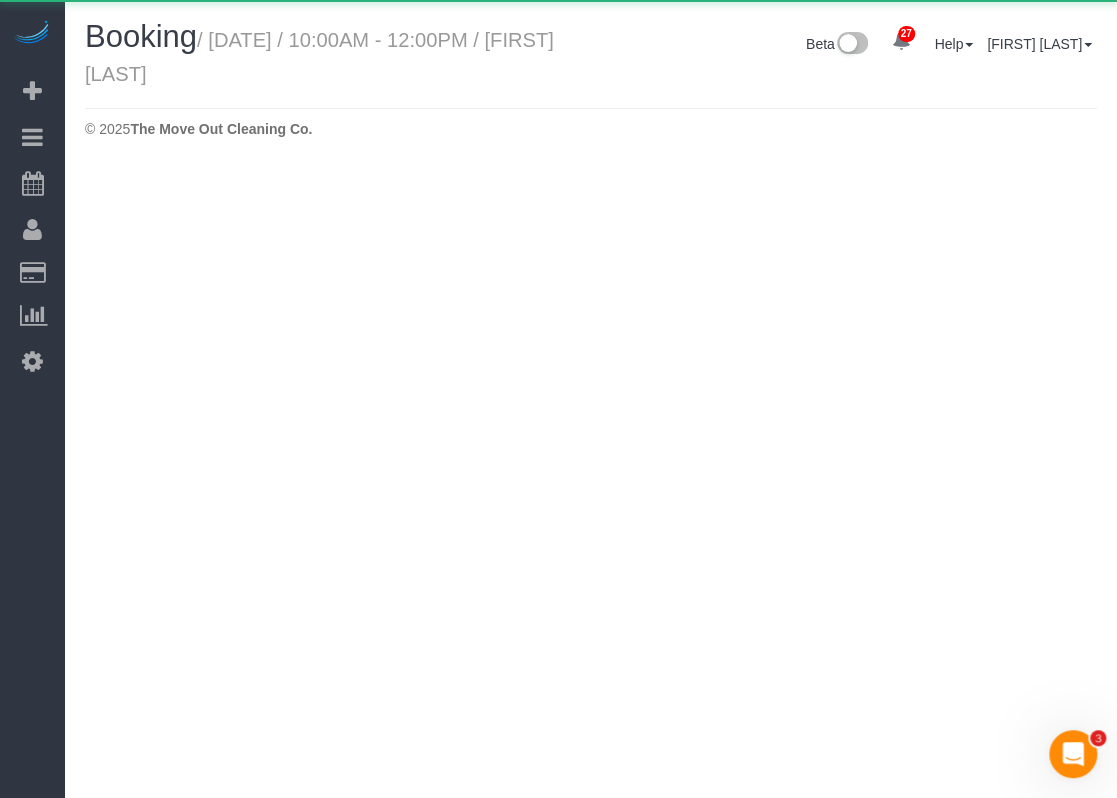 select on "TX" 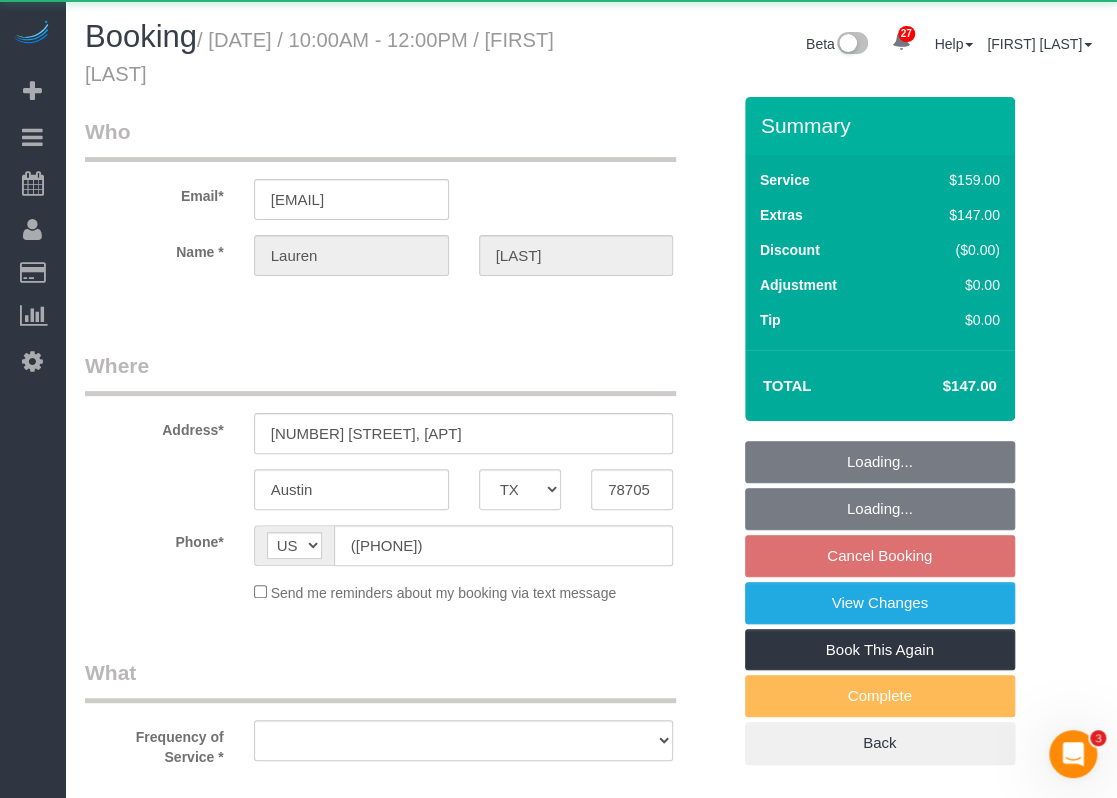 select on "string:fspay-b839a8bc-39bb-419b-b353-cd5f2a13a69e" 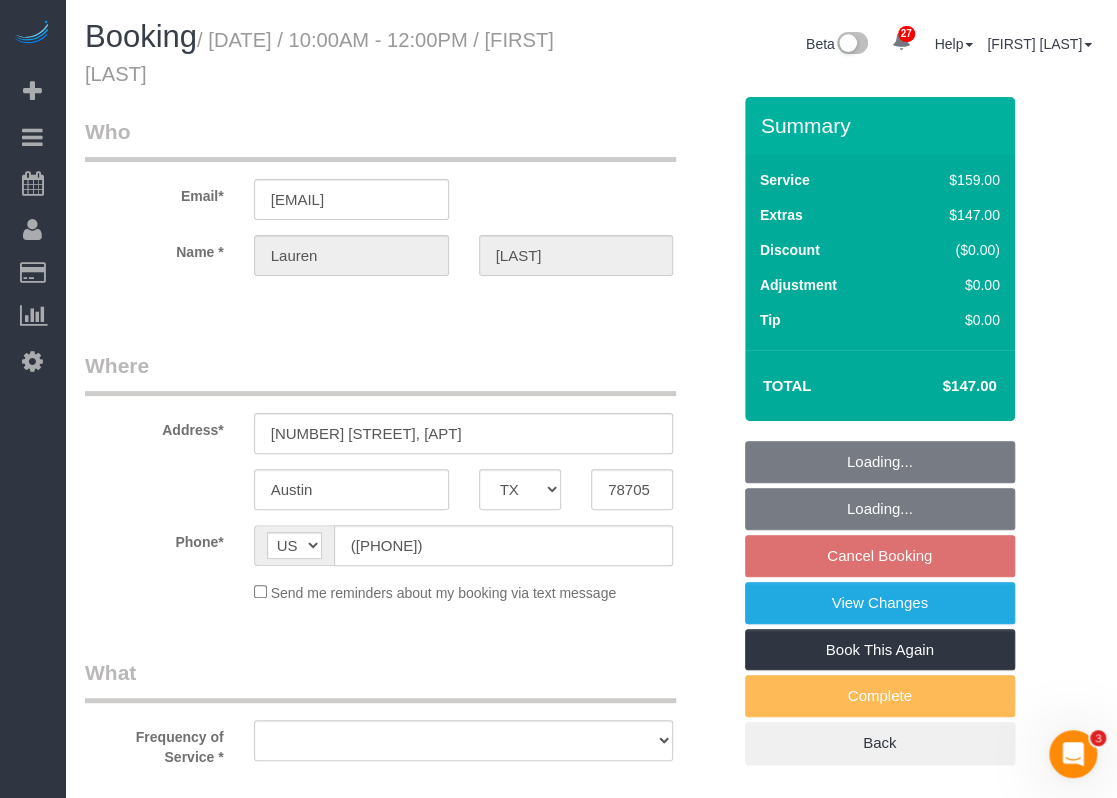 select on "object:6200" 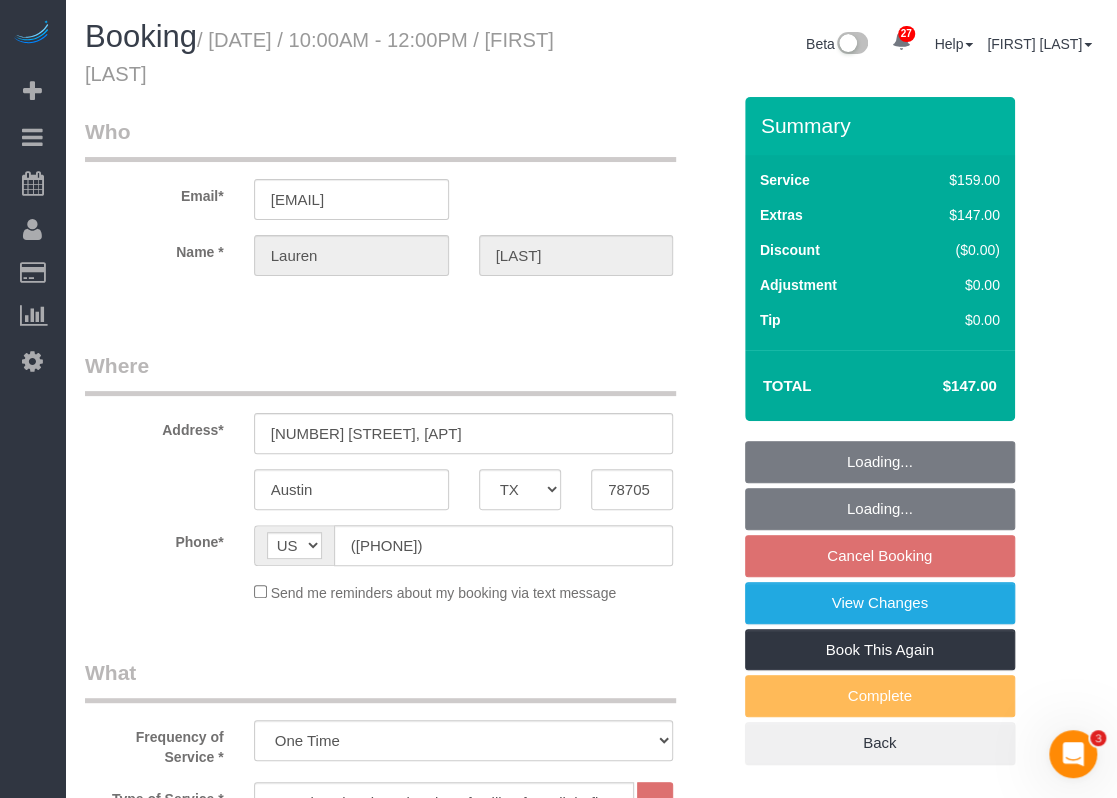 select on "spot157" 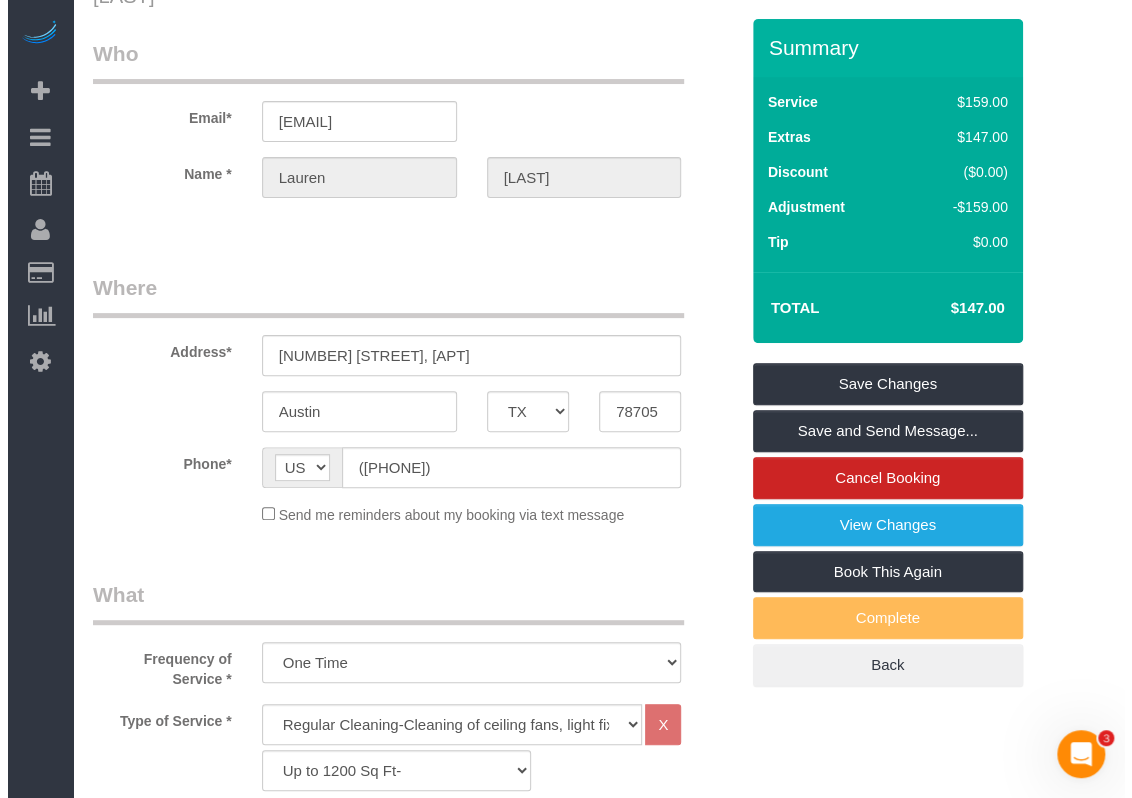 scroll, scrollTop: 0, scrollLeft: 0, axis: both 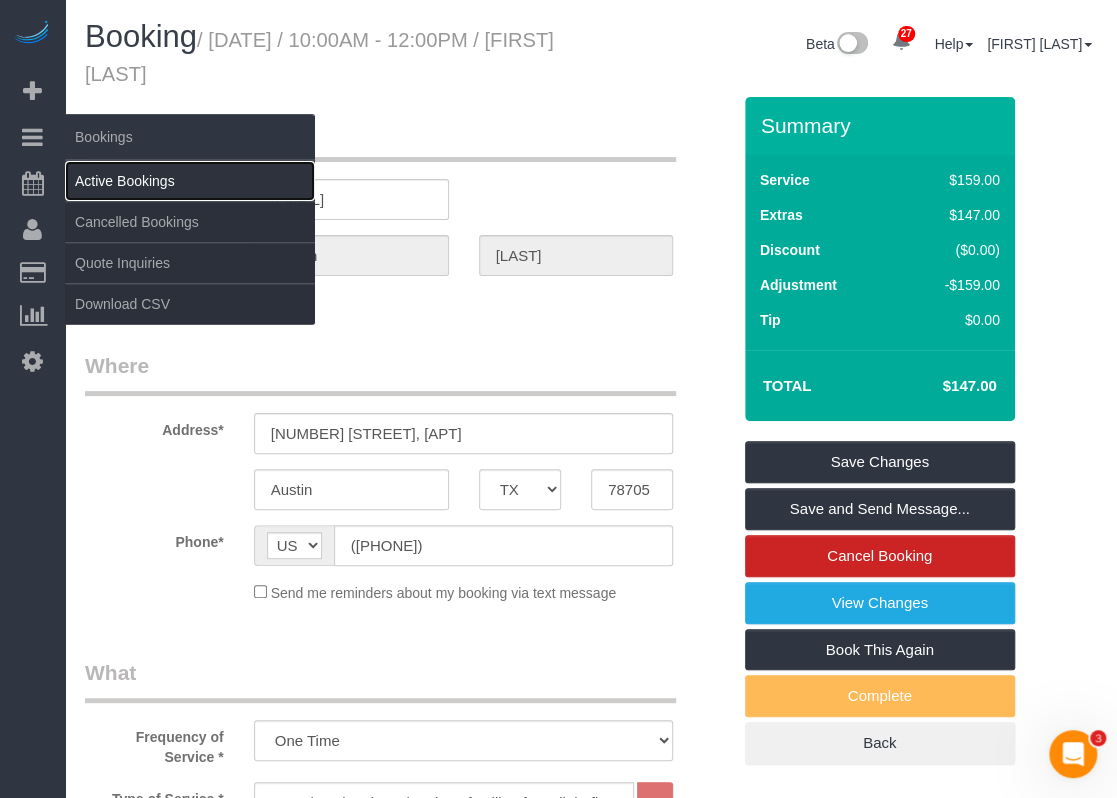 click on "Active Bookings" at bounding box center [190, 181] 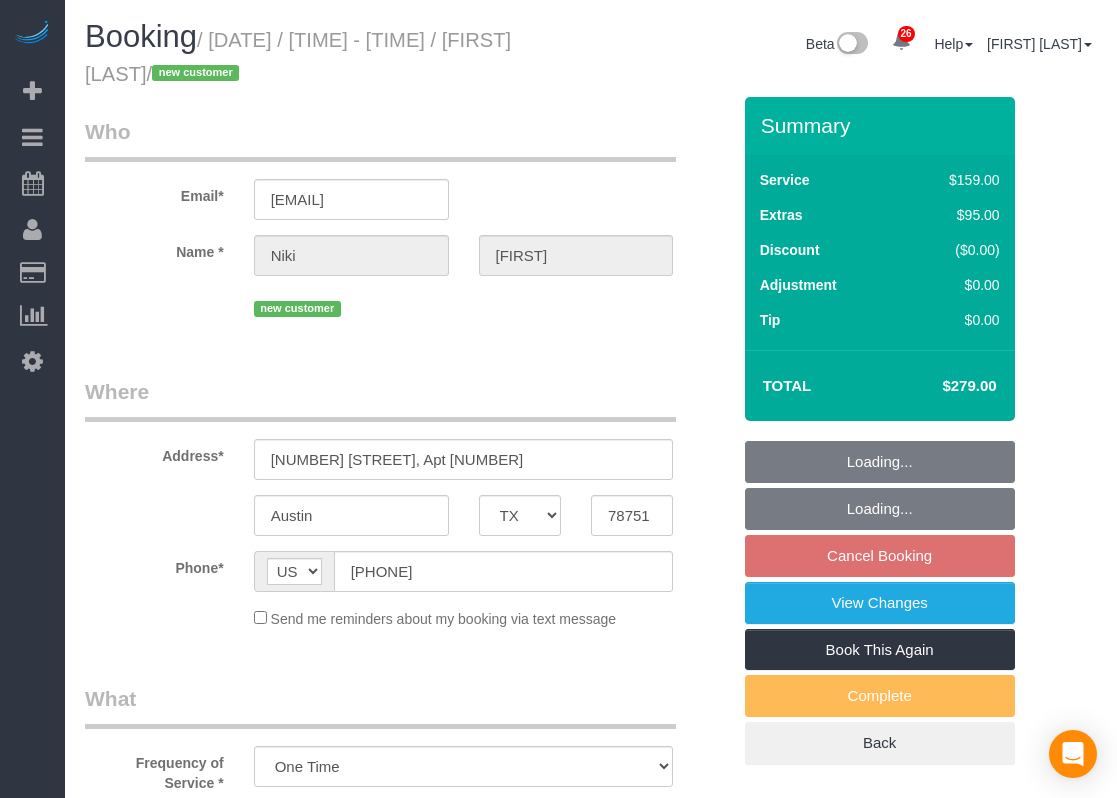 select on "TX" 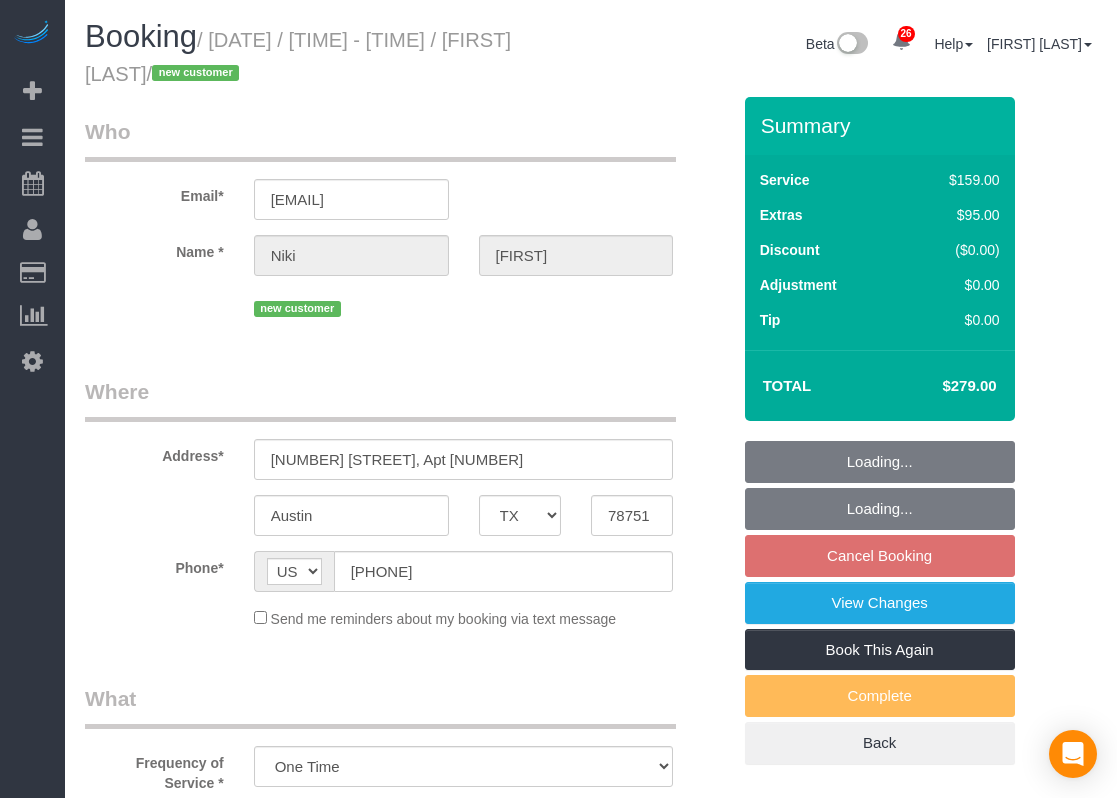 select on "spot1" 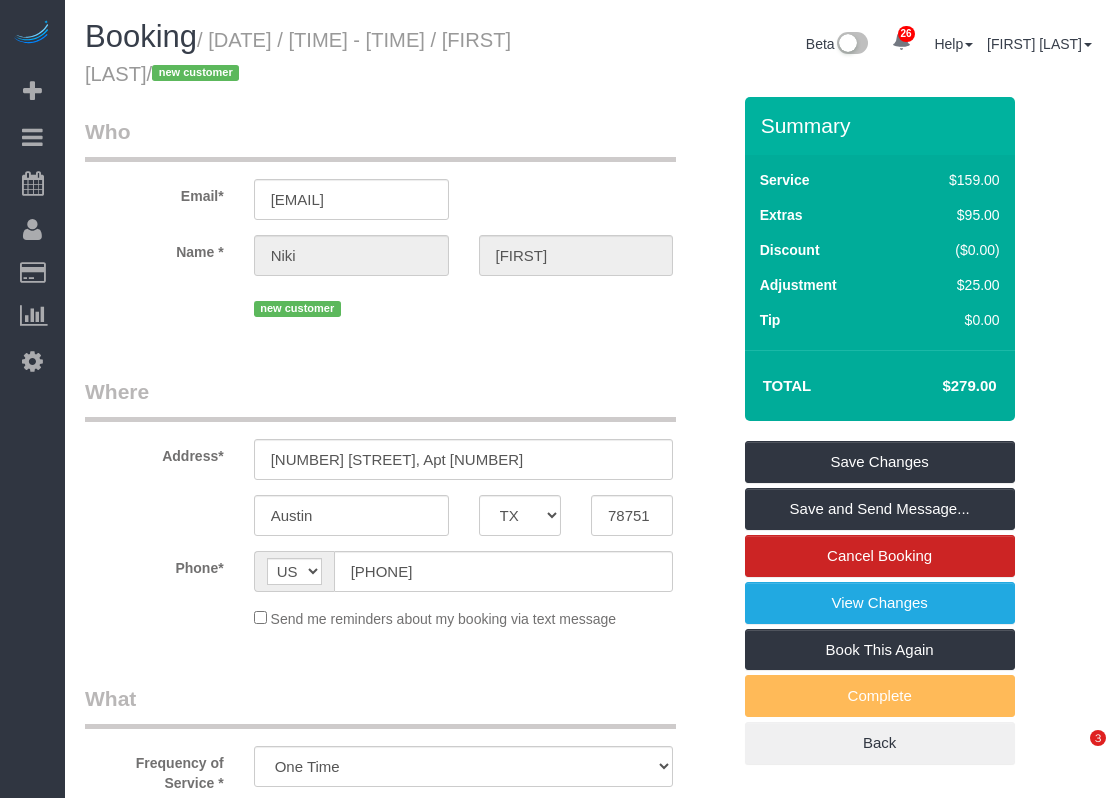 scroll, scrollTop: 0, scrollLeft: 0, axis: both 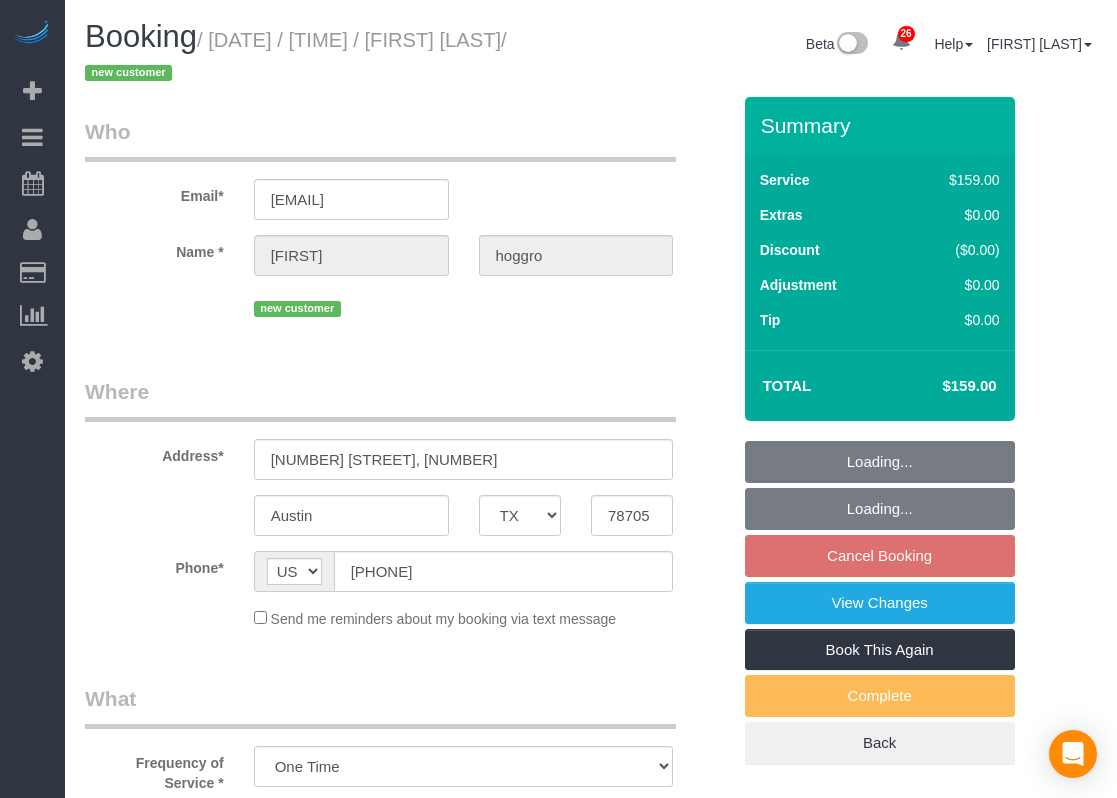 select on "TX" 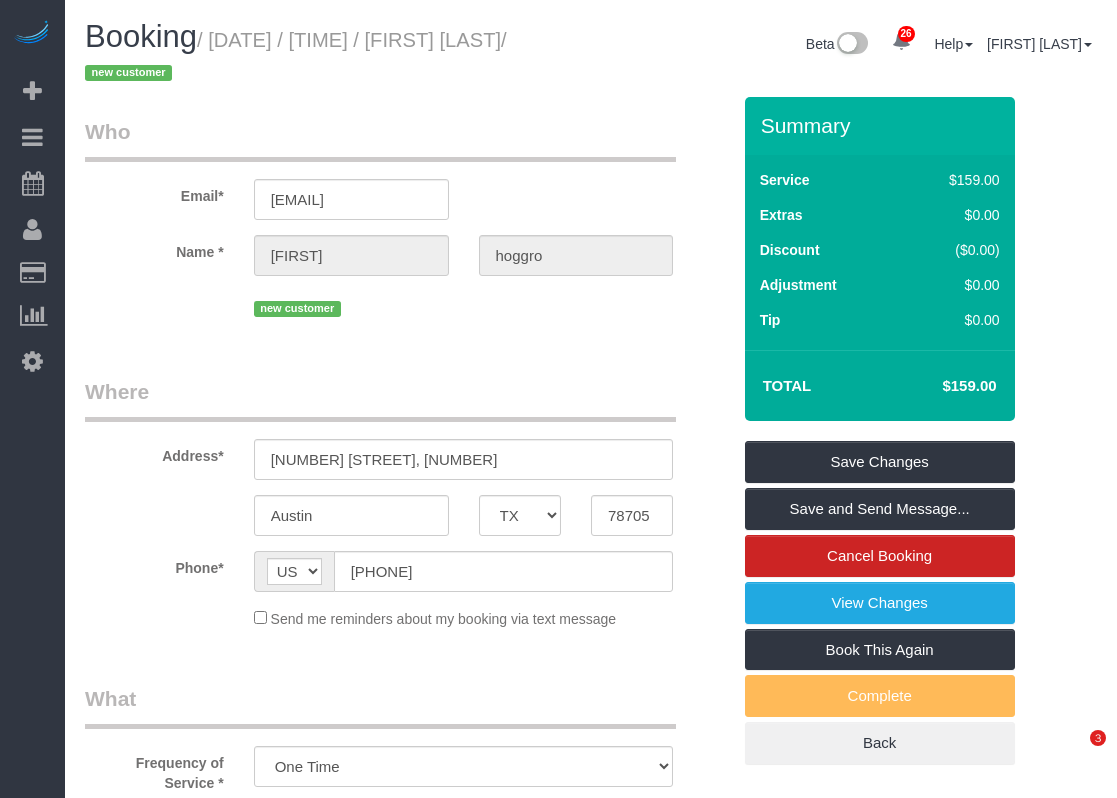 scroll, scrollTop: 0, scrollLeft: 0, axis: both 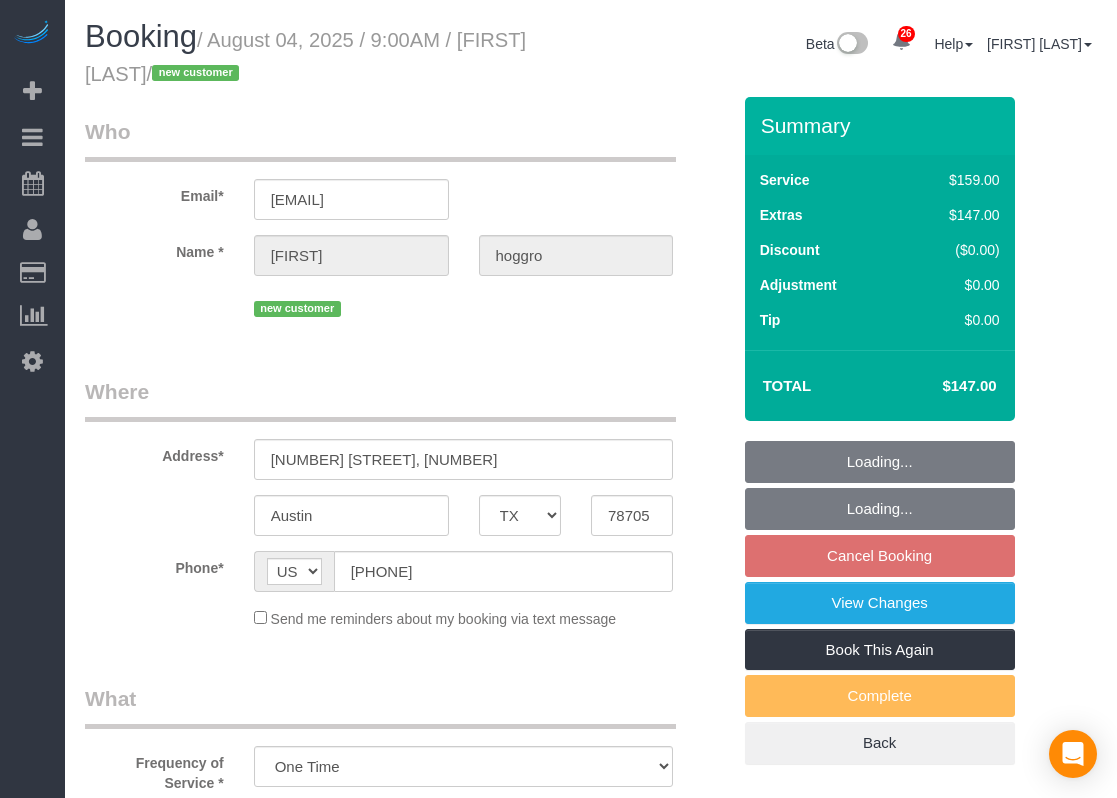 select on "TX" 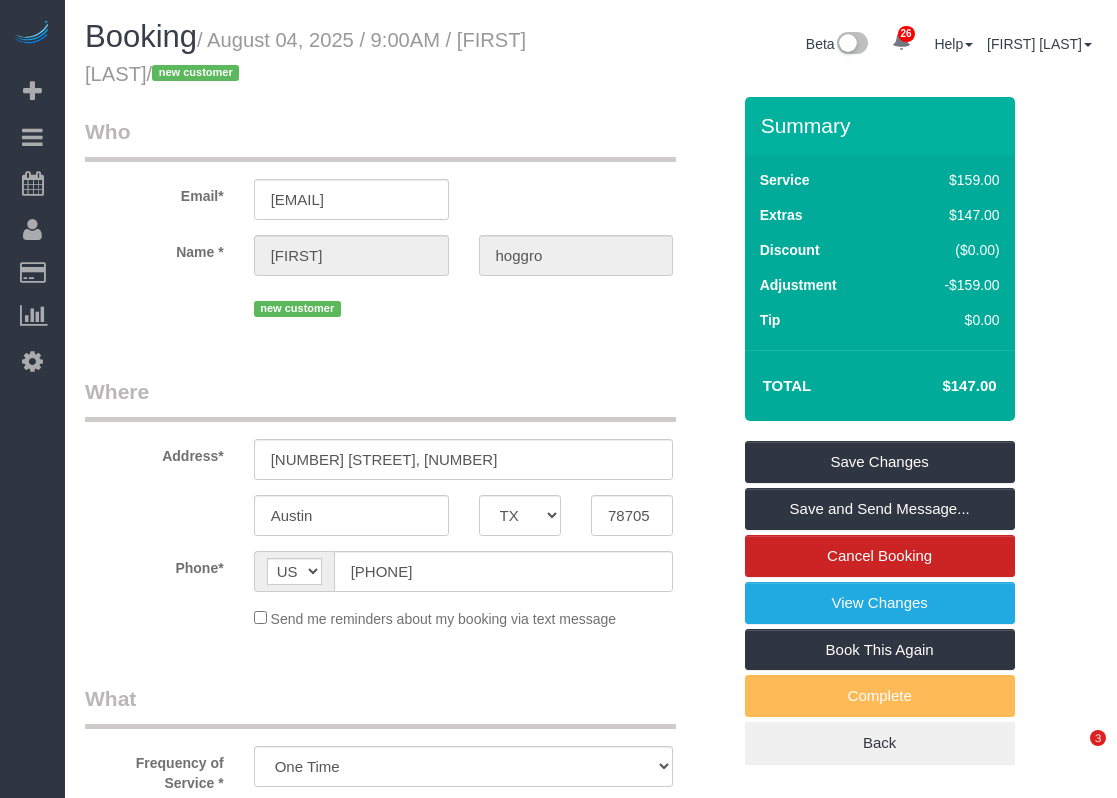 scroll, scrollTop: 0, scrollLeft: 0, axis: both 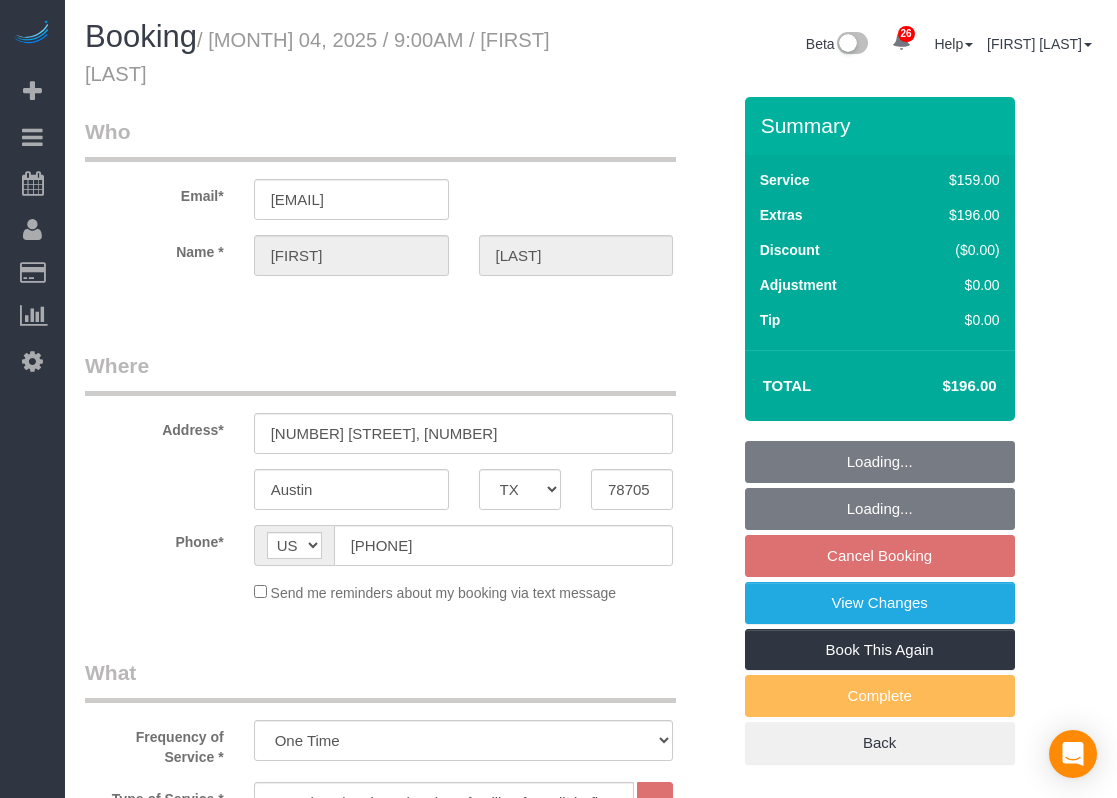 select on "TX" 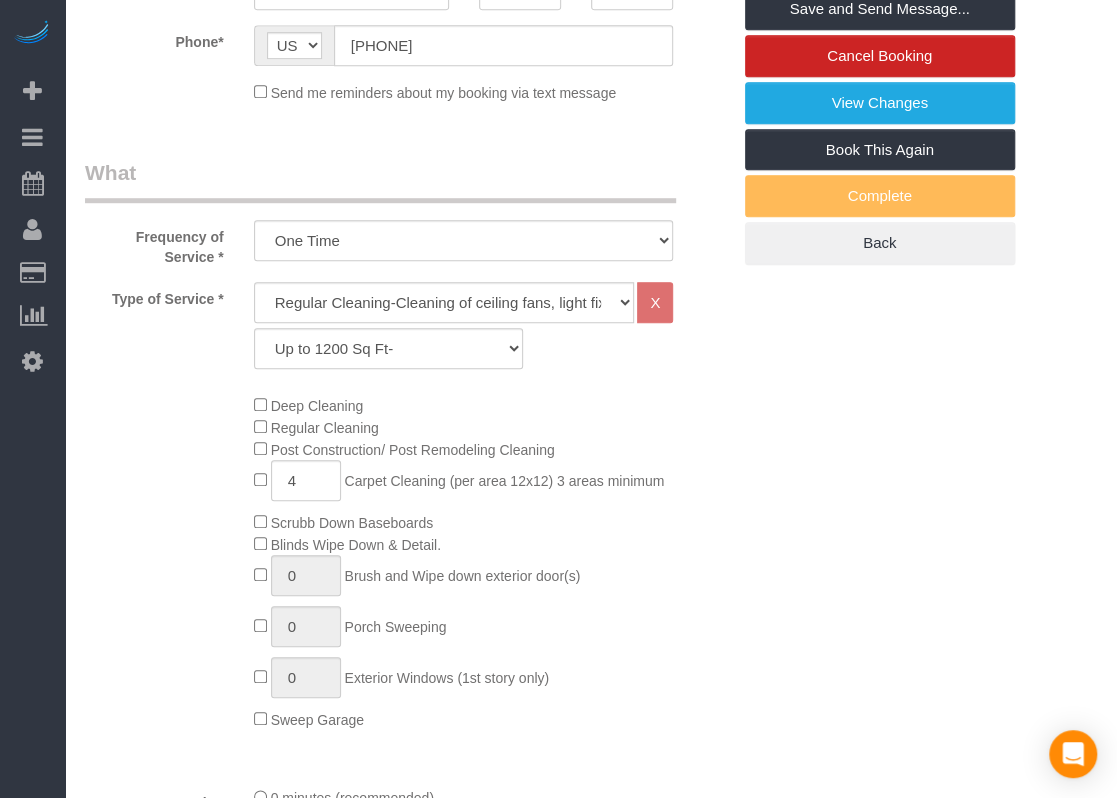 scroll, scrollTop: 100, scrollLeft: 0, axis: vertical 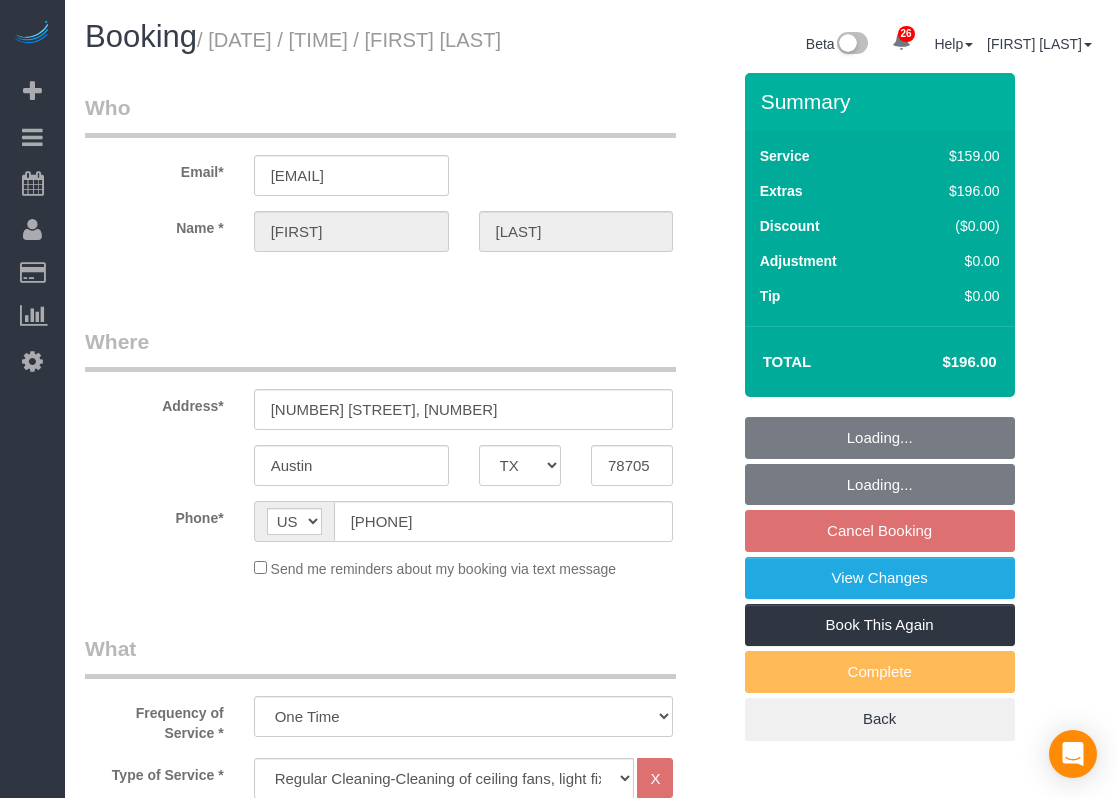select on "TX" 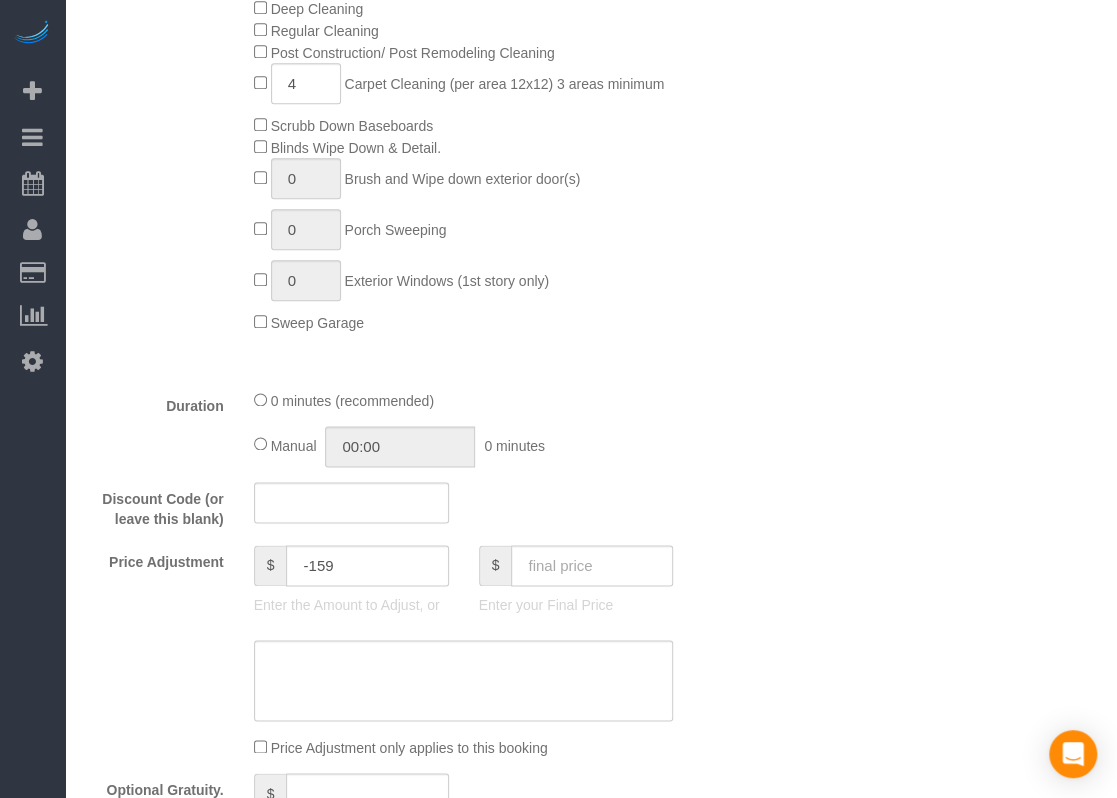 scroll, scrollTop: 584, scrollLeft: 0, axis: vertical 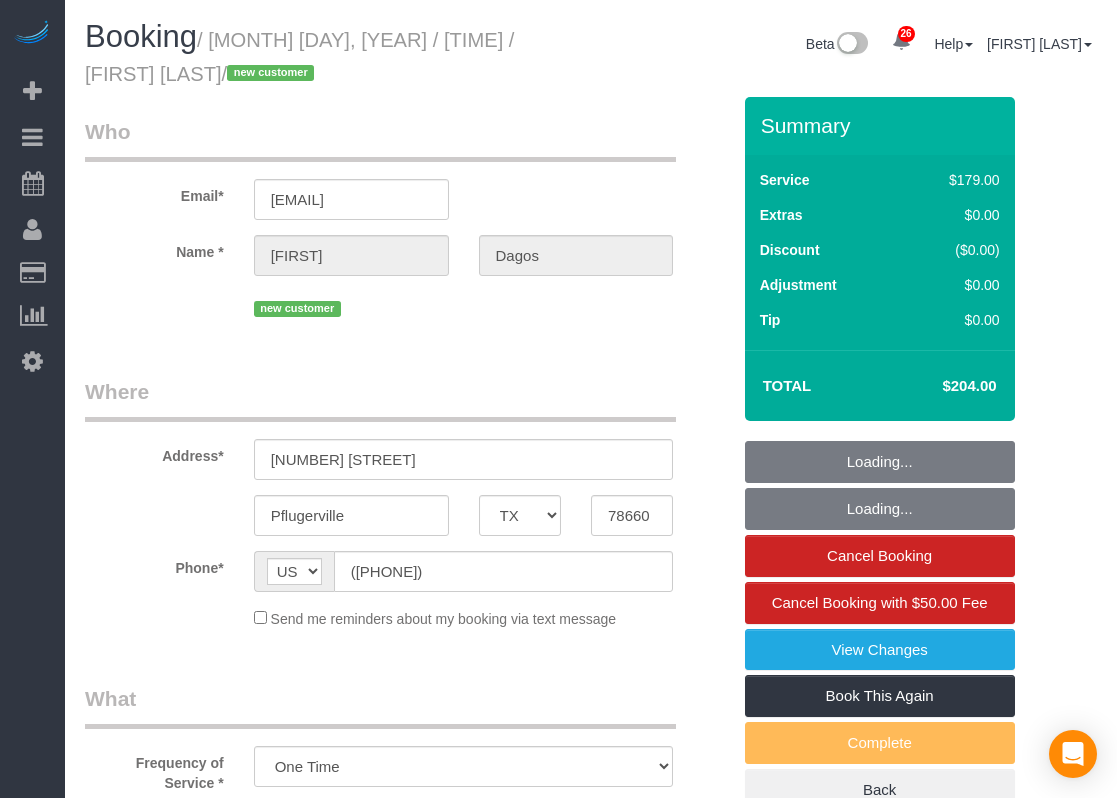 select on "TX" 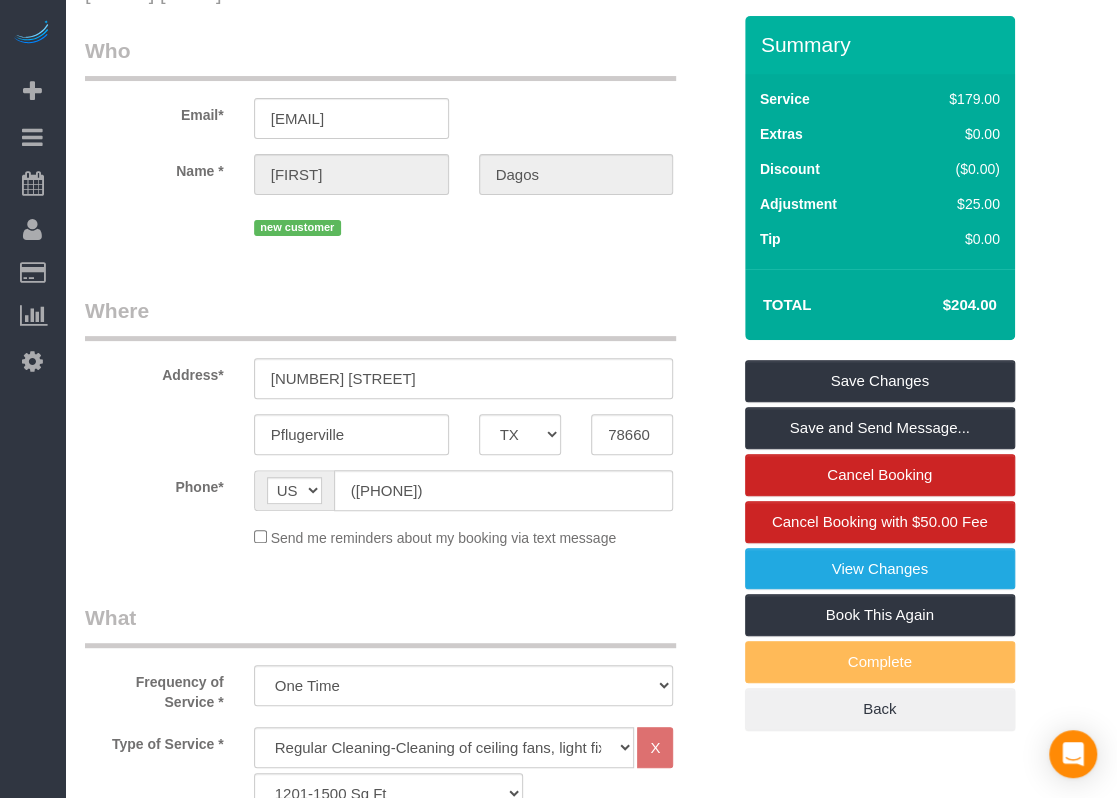 scroll, scrollTop: 0, scrollLeft: 0, axis: both 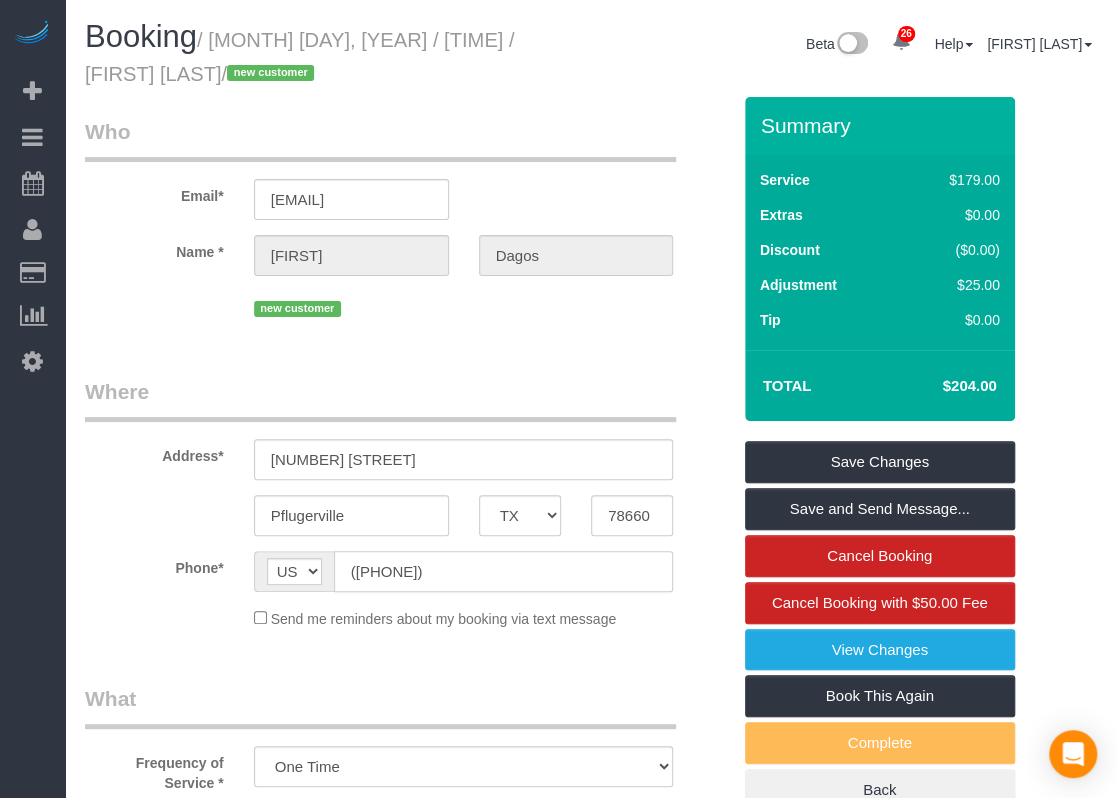 click on "([PHONE])" 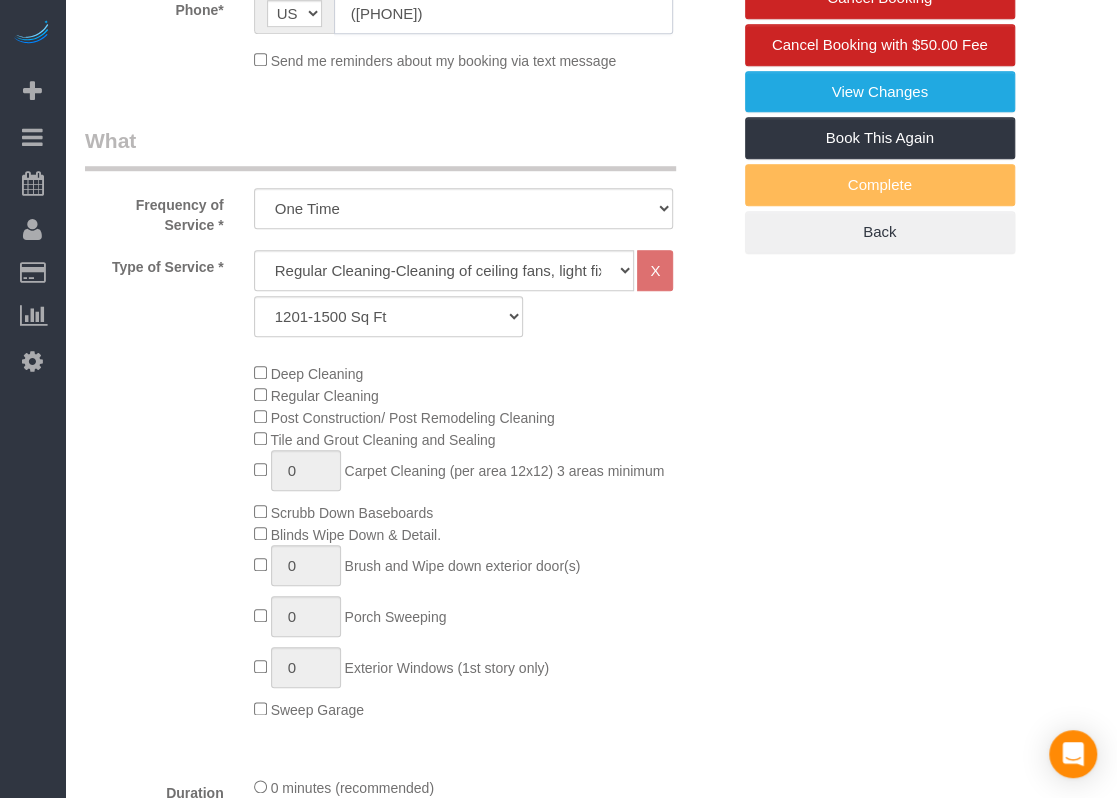 scroll, scrollTop: 0, scrollLeft: 0, axis: both 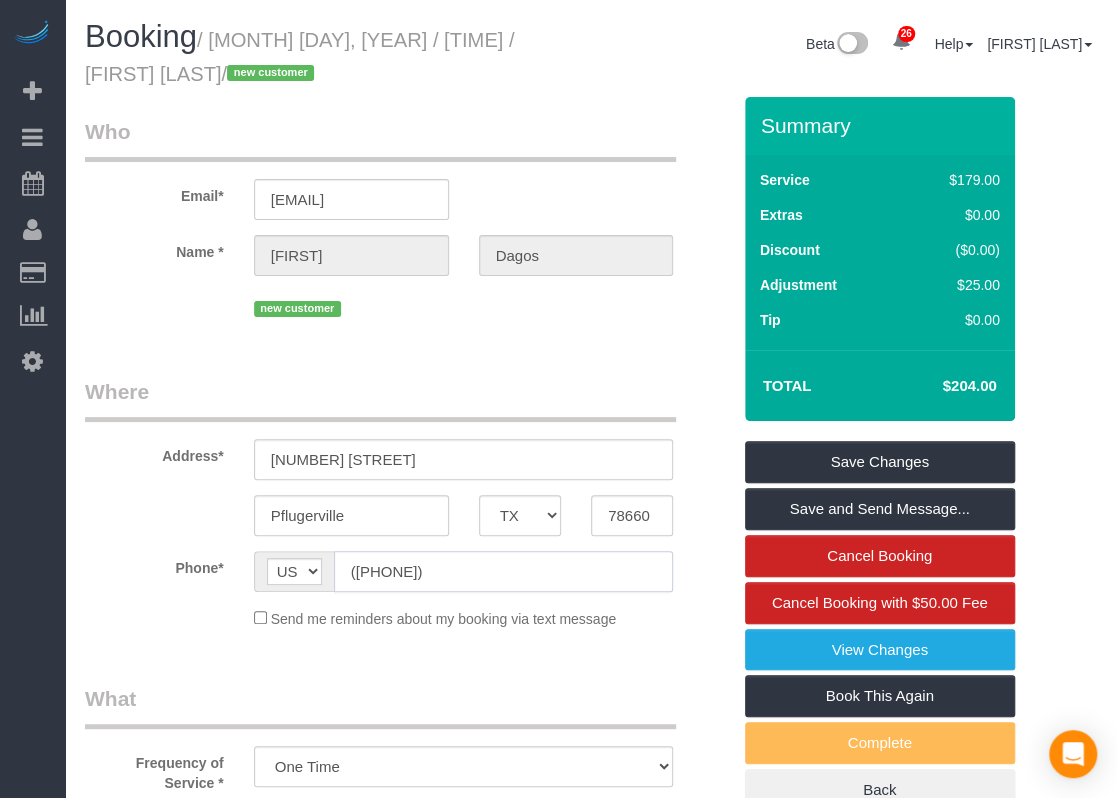 click on "([PHONE])" 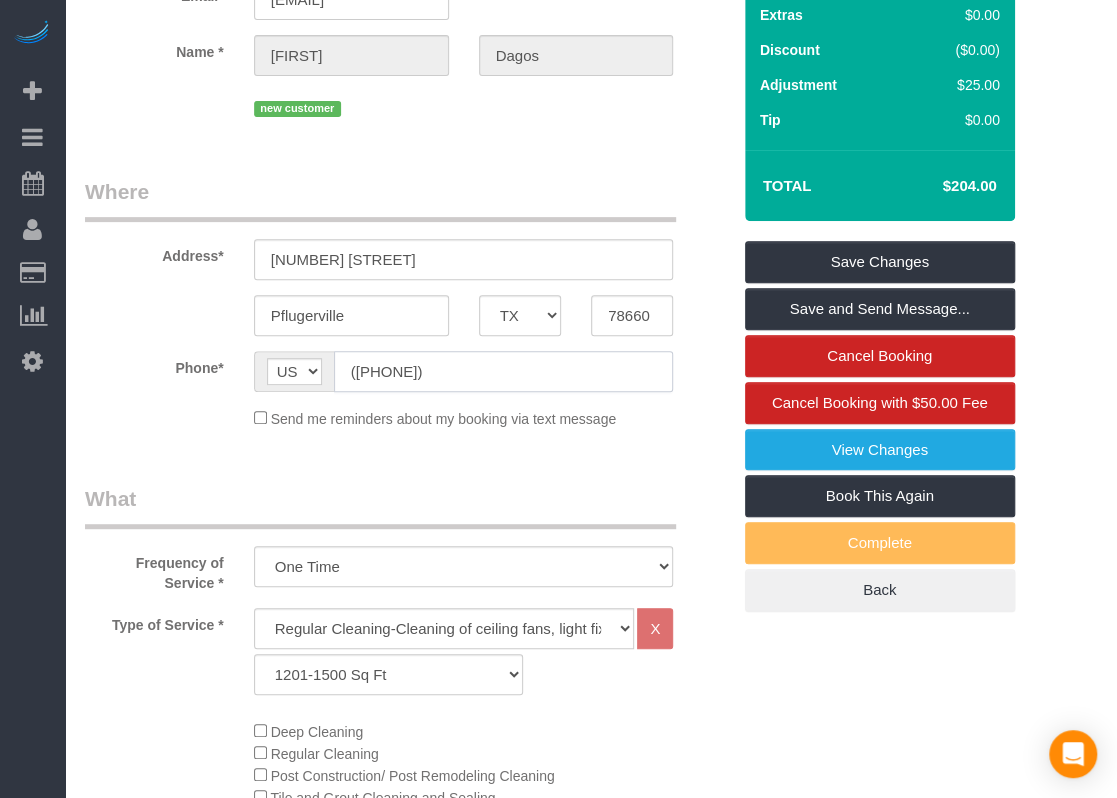 scroll, scrollTop: 400, scrollLeft: 0, axis: vertical 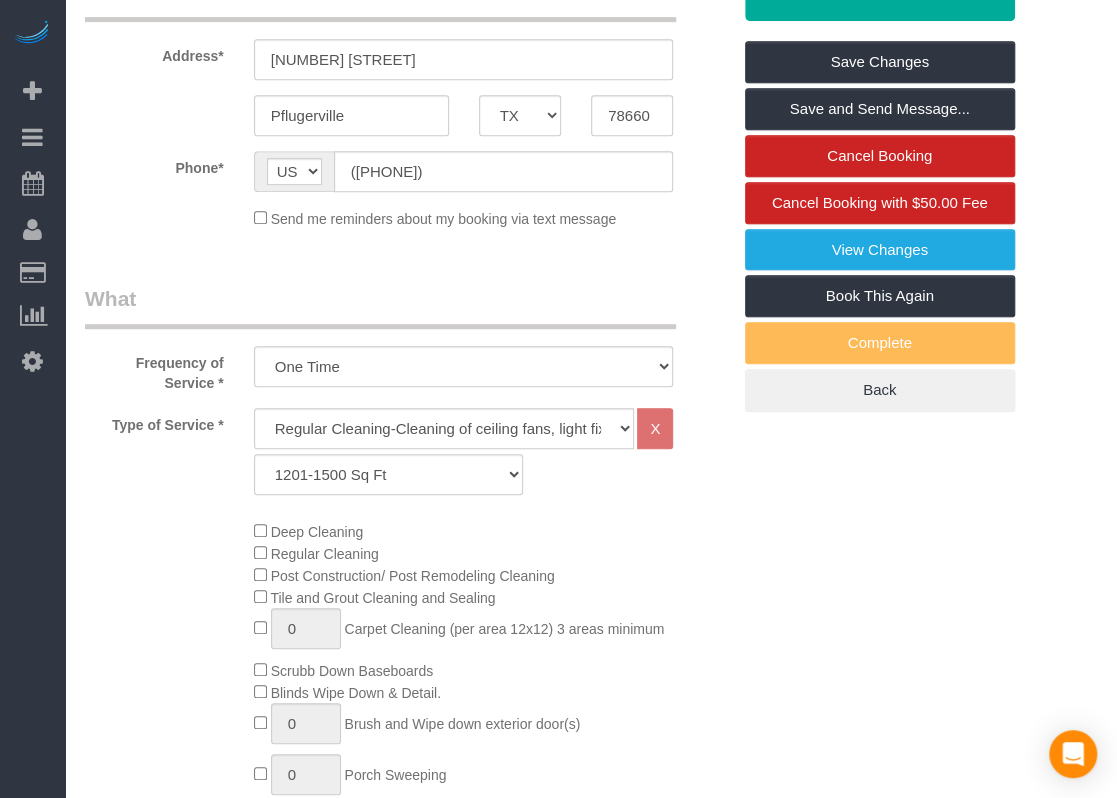 click on "Deep Cleaning
Regular Cleaning
Post Construction/ Post Remodeling Cleaning
Tile and Grout Cleaning and Sealing
0
Carpet Cleaning (per area 12x12) 3 areas minimum
Scrubb Down Baseboards
Blinds Wipe Down & Detail.
0
Brush and Wipe down exterior door(s)" 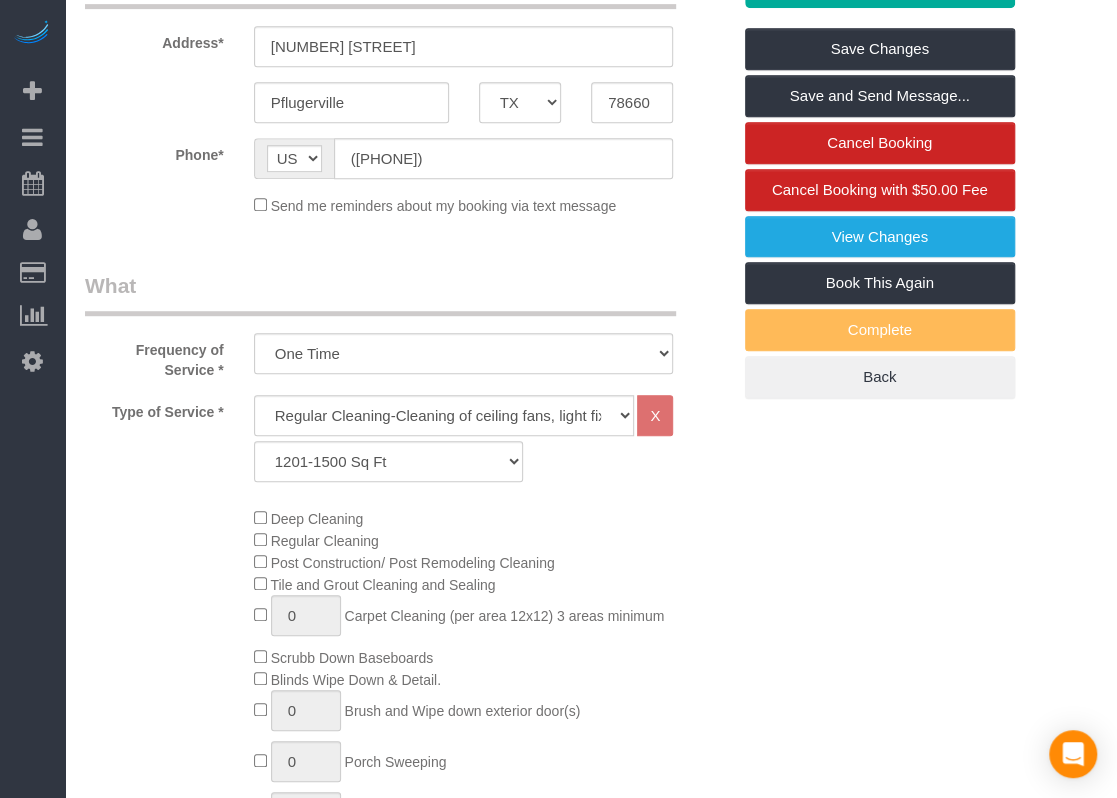 scroll, scrollTop: 900, scrollLeft: 0, axis: vertical 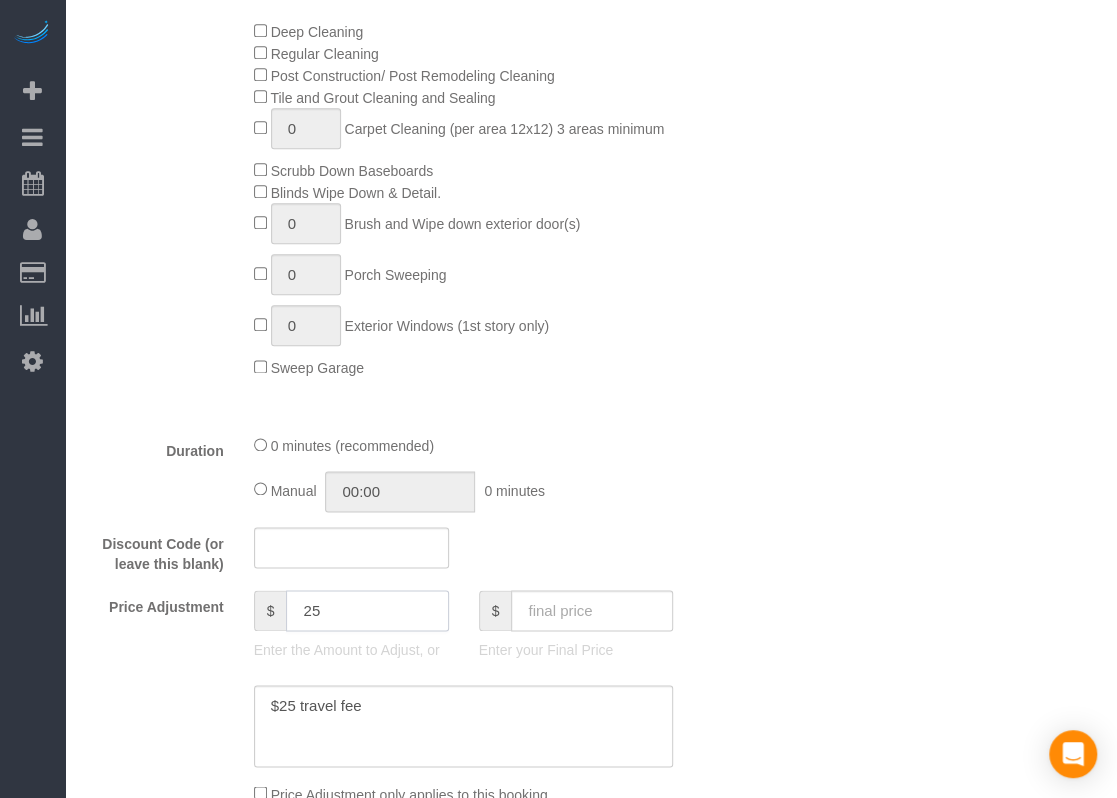 drag, startPoint x: 288, startPoint y: 615, endPoint x: 278, endPoint y: 610, distance: 11.18034 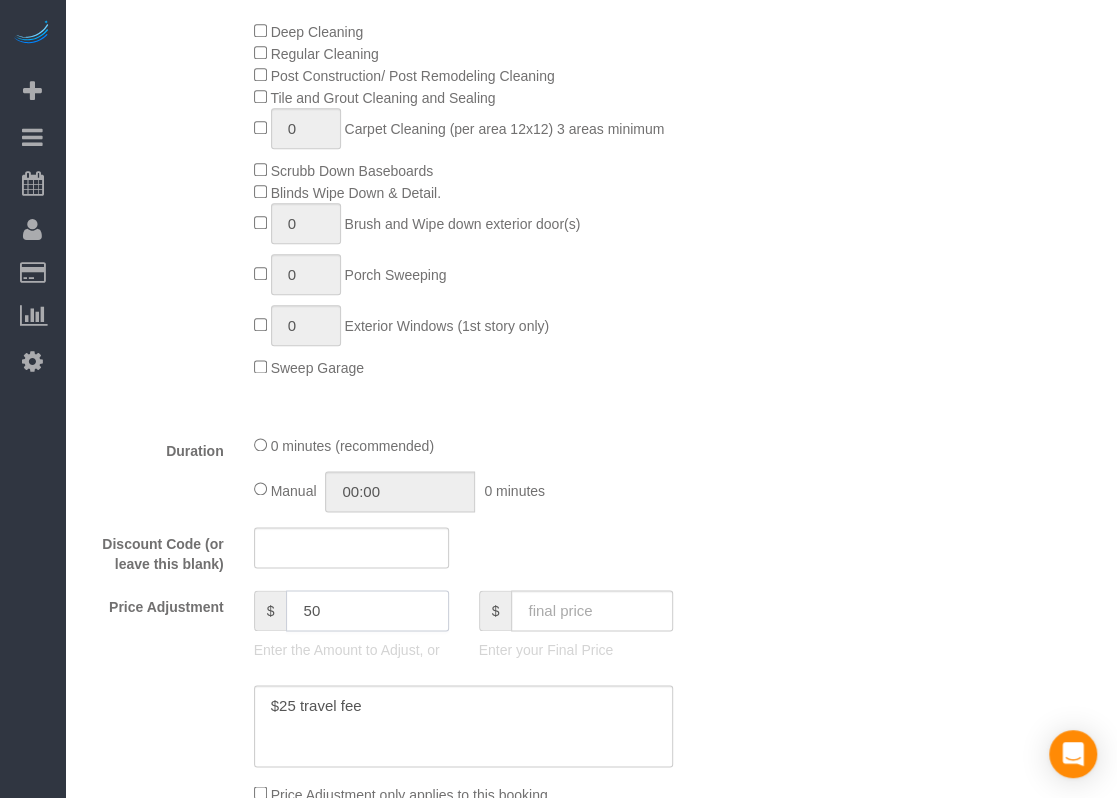type on "50" 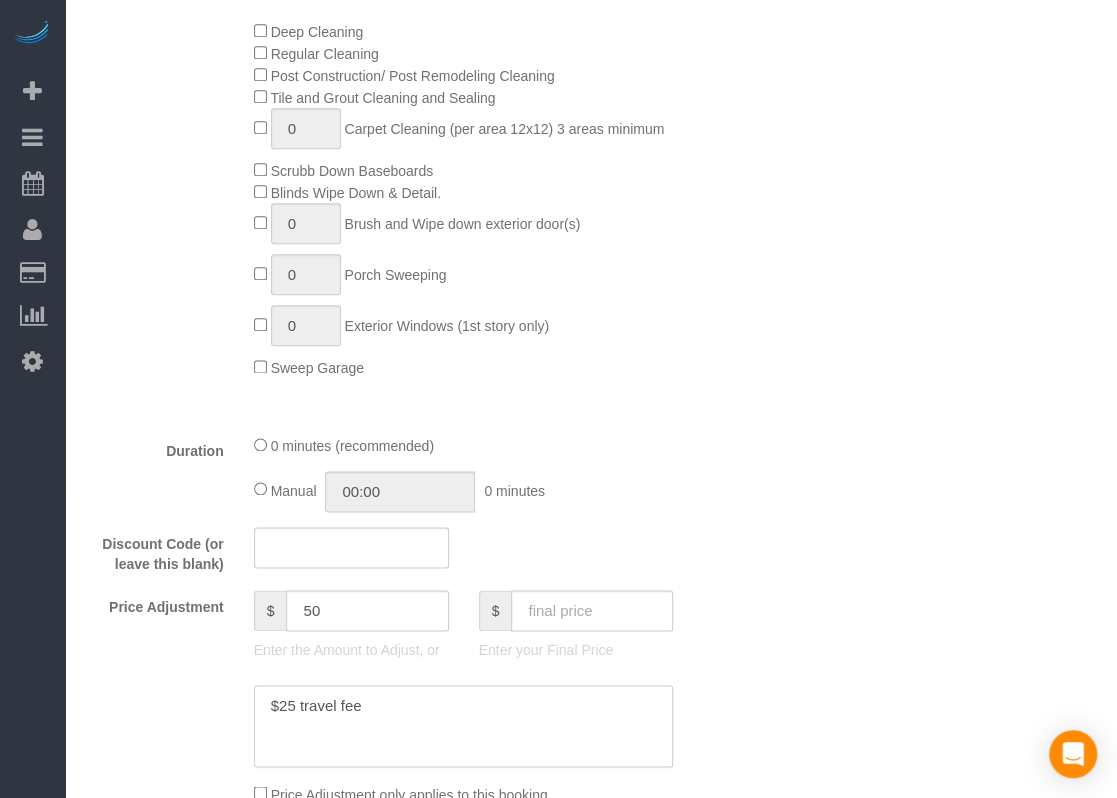 click 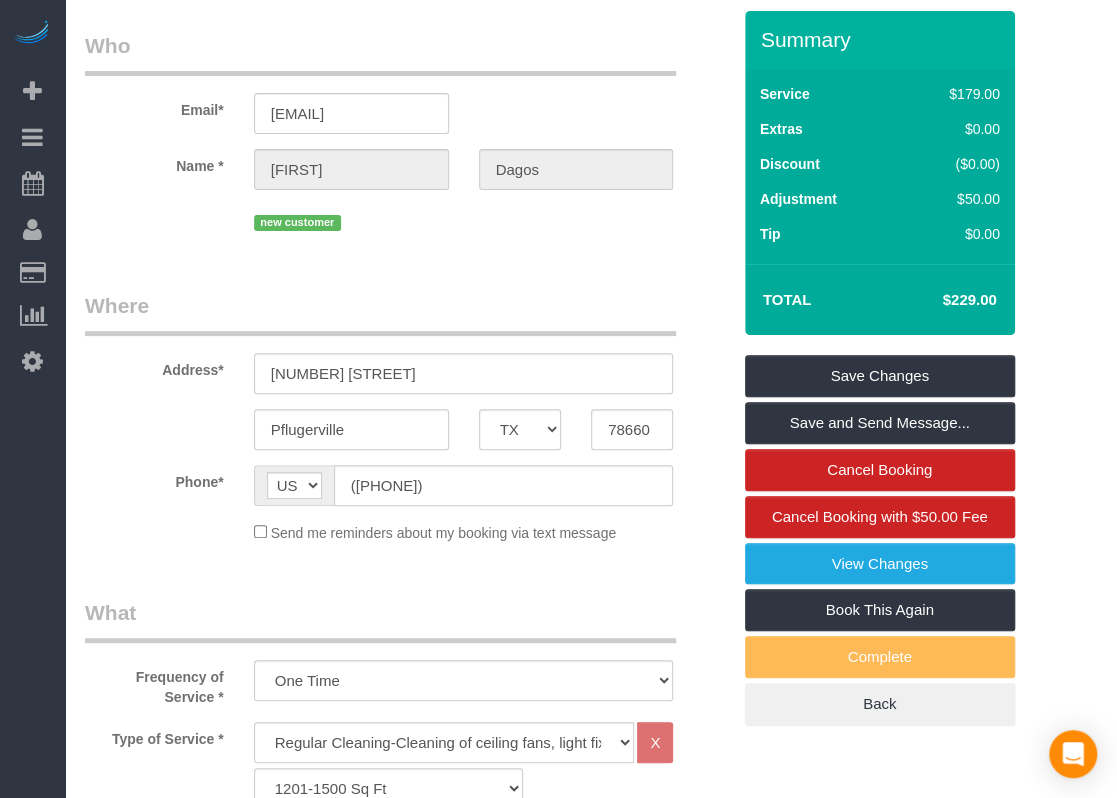 scroll, scrollTop: 0, scrollLeft: 0, axis: both 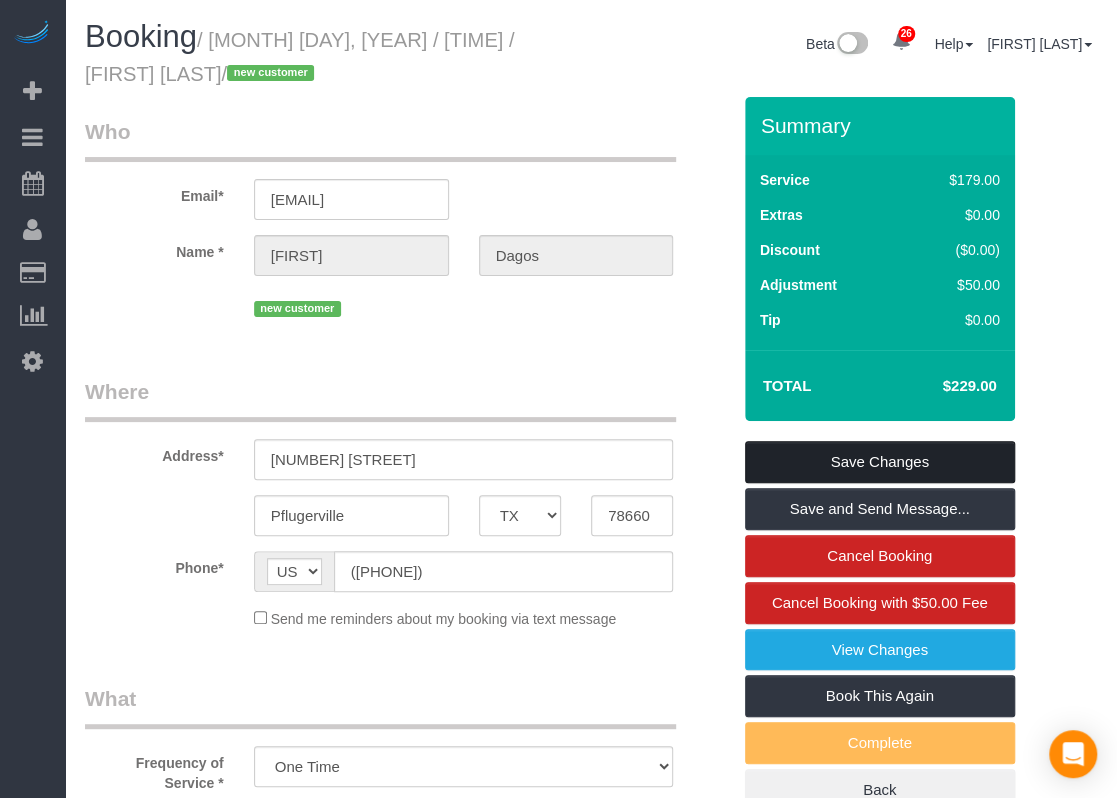 type on "$25 travel fee
$25 for cleaning without water" 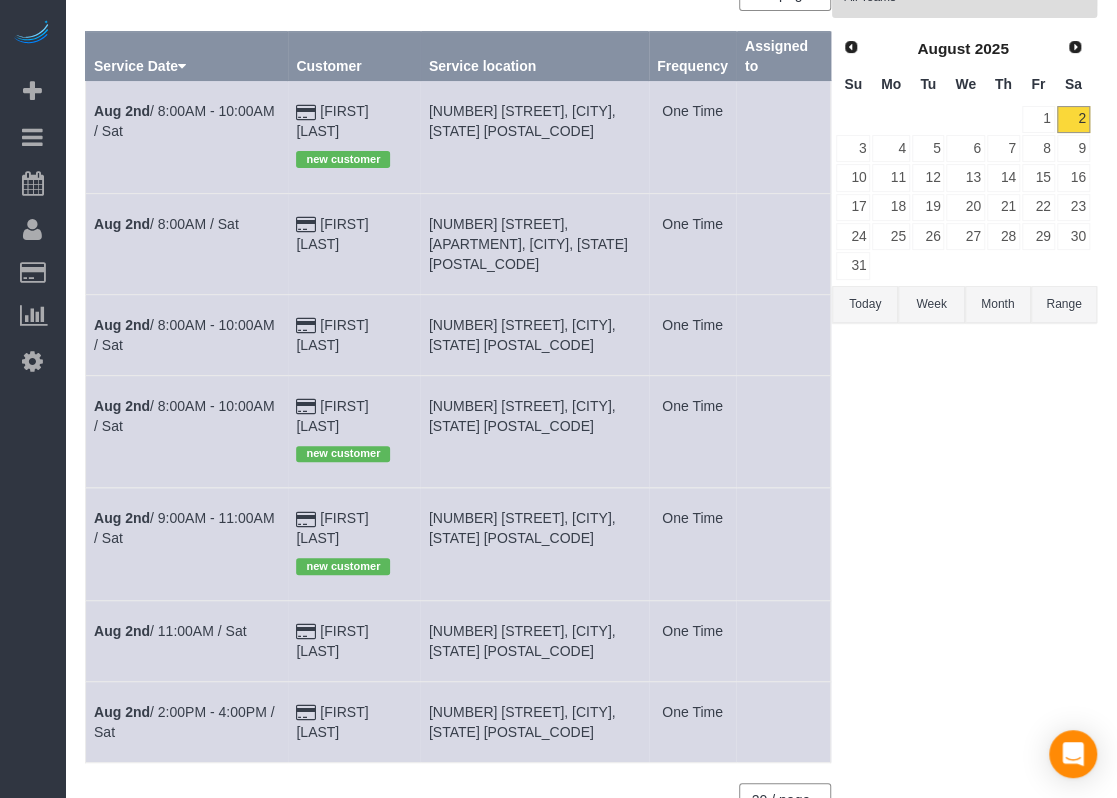 scroll, scrollTop: 187, scrollLeft: 0, axis: vertical 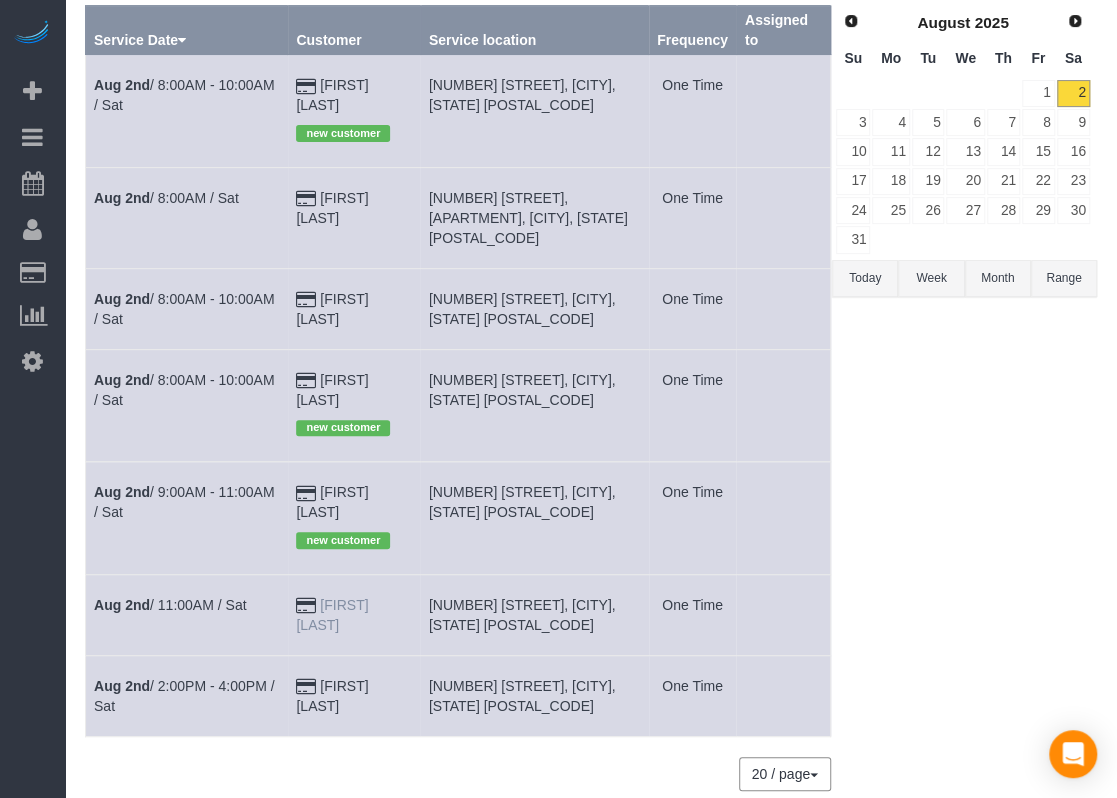 drag, startPoint x: 418, startPoint y: 521, endPoint x: 322, endPoint y: 522, distance: 96.00521 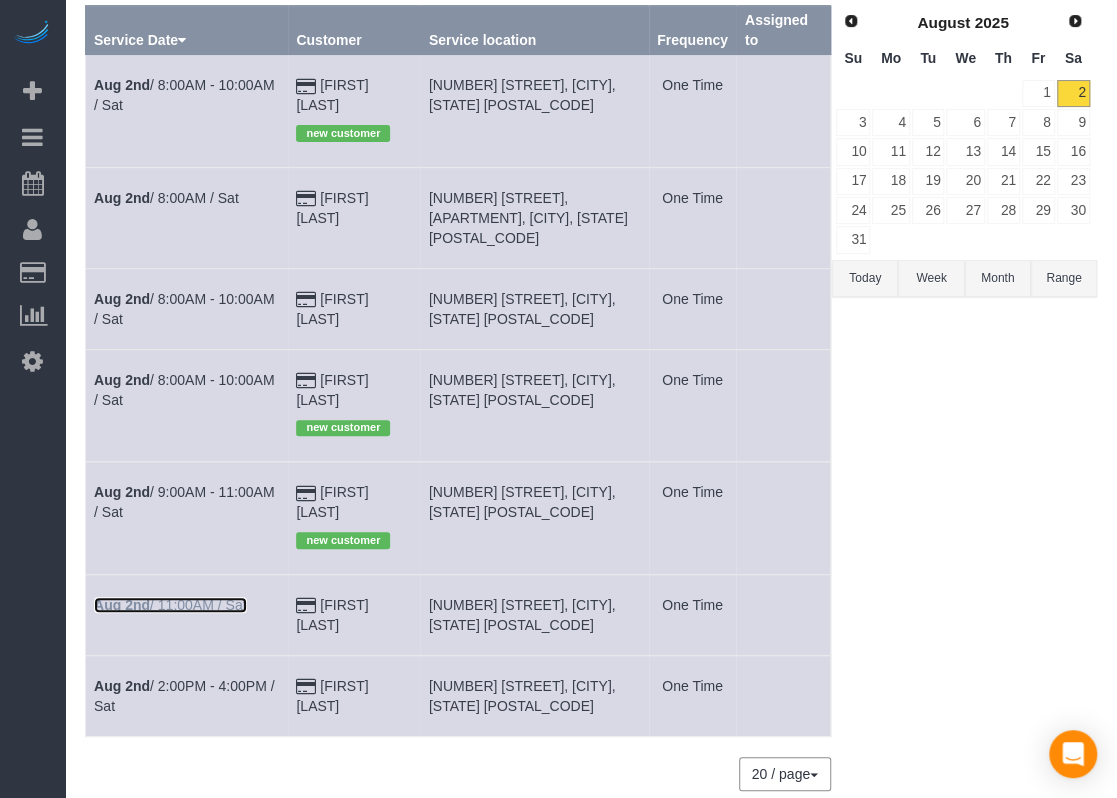 click on "Aug 2nd
/ 11:00AM / Sat" at bounding box center (170, 605) 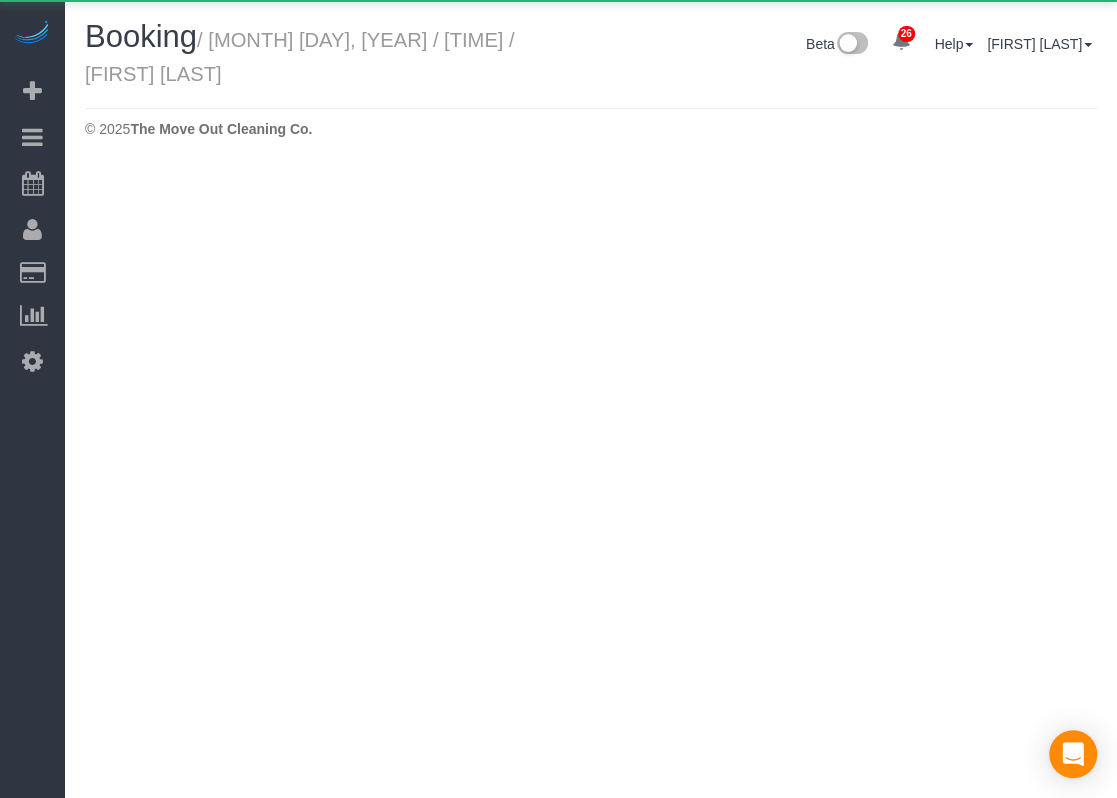 scroll, scrollTop: 0, scrollLeft: 0, axis: both 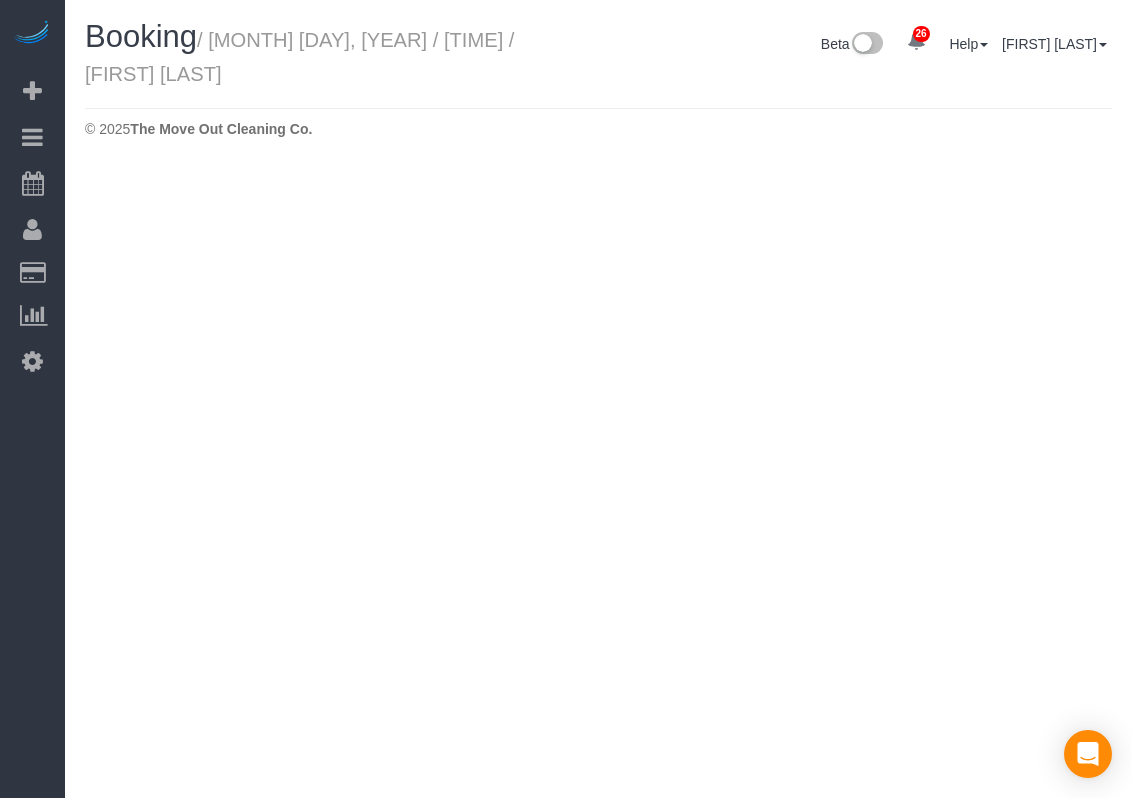select on "TX" 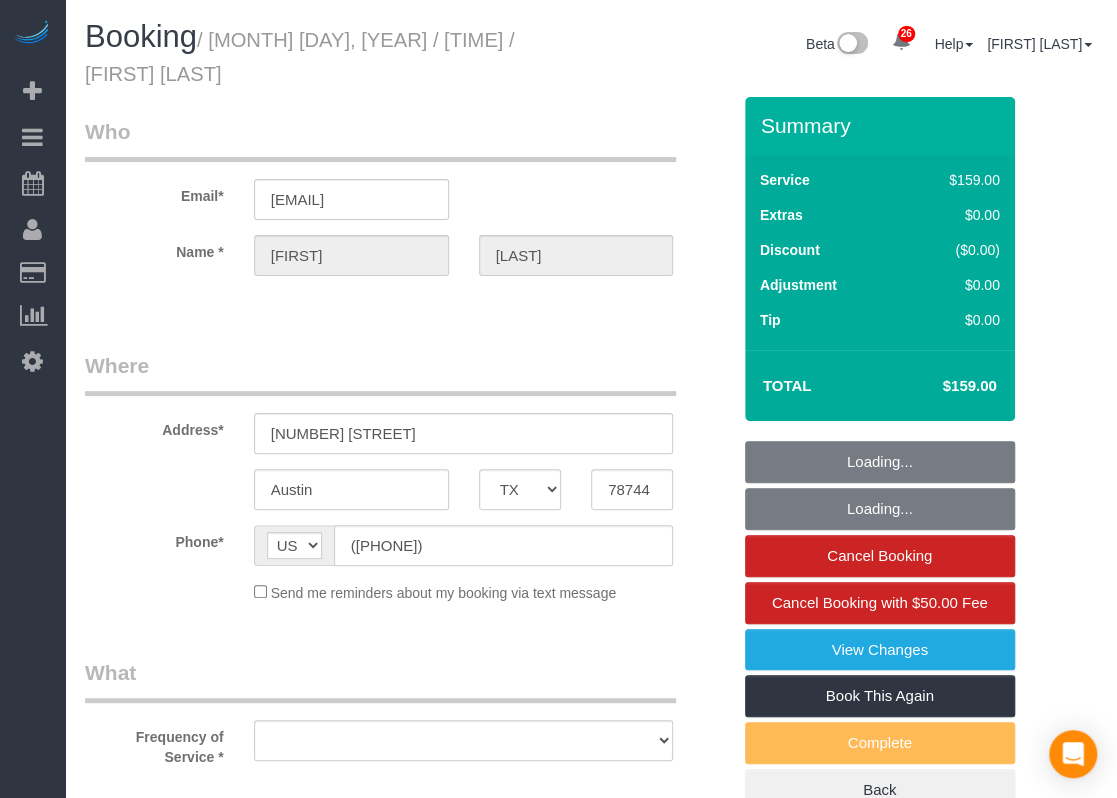 select on "object:1717" 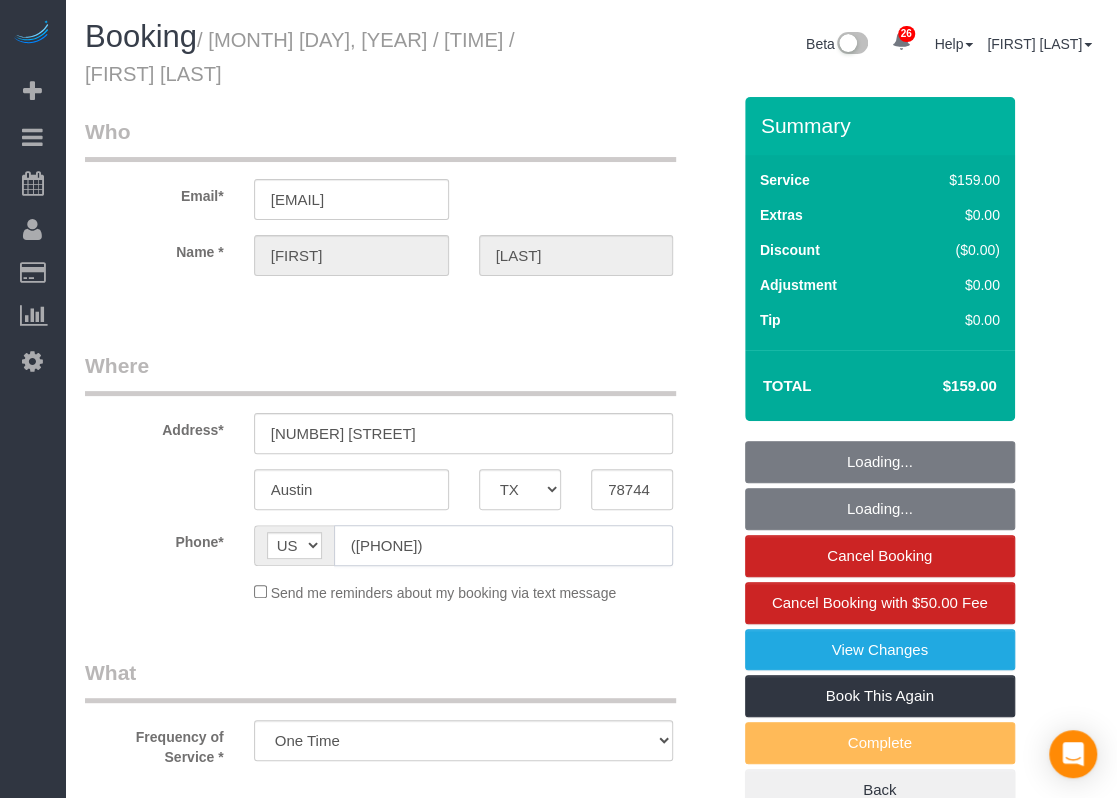 click on "(512) 680-9355" 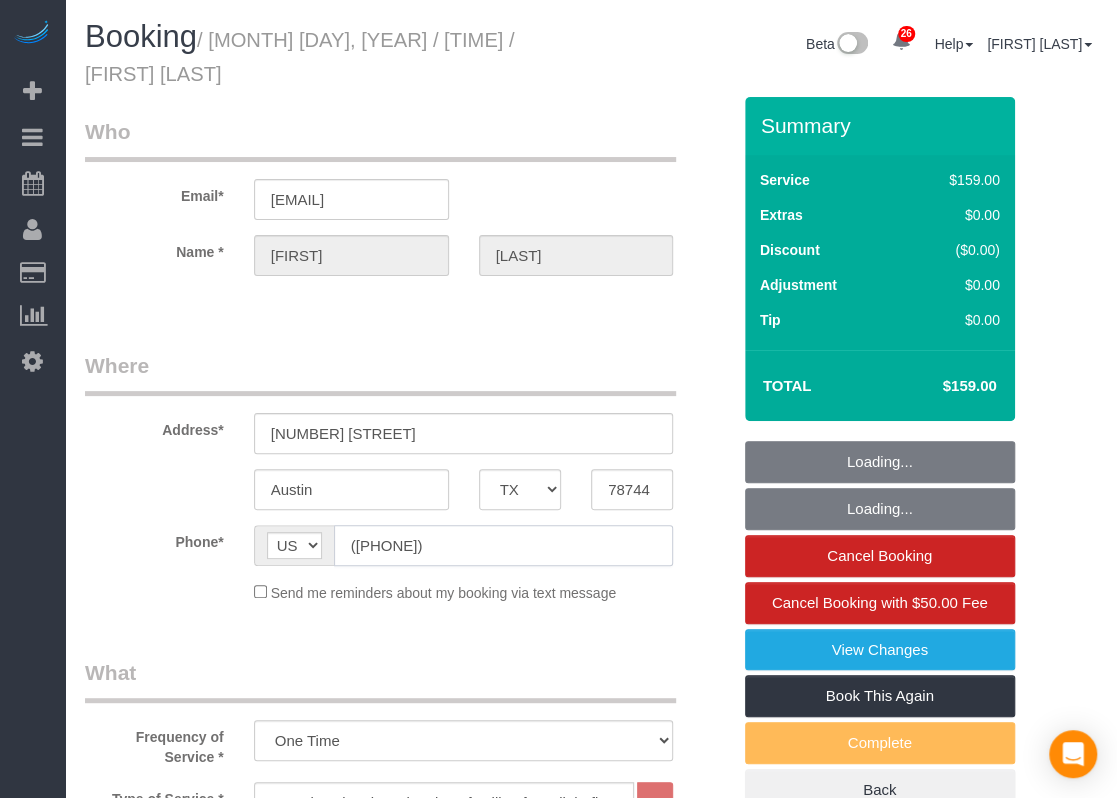 click on "(512) 680-9355" 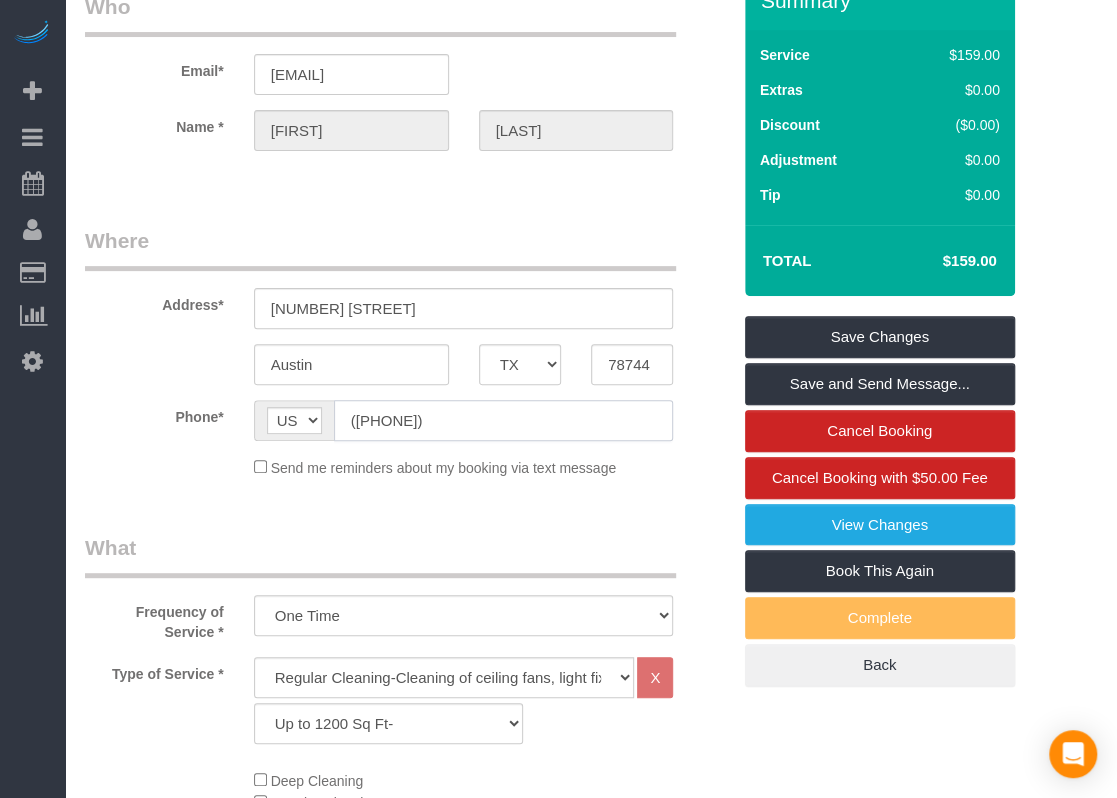 scroll, scrollTop: 0, scrollLeft: 0, axis: both 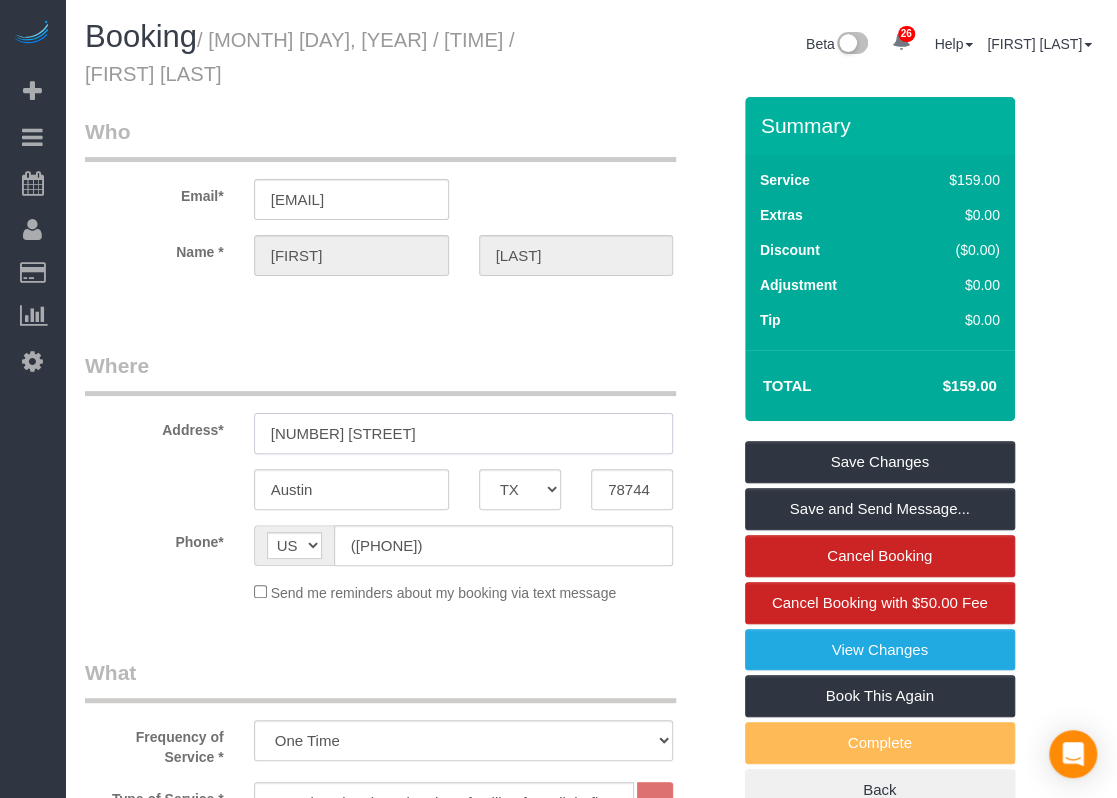 click on "7807 Bixler Dr" at bounding box center (464, 433) 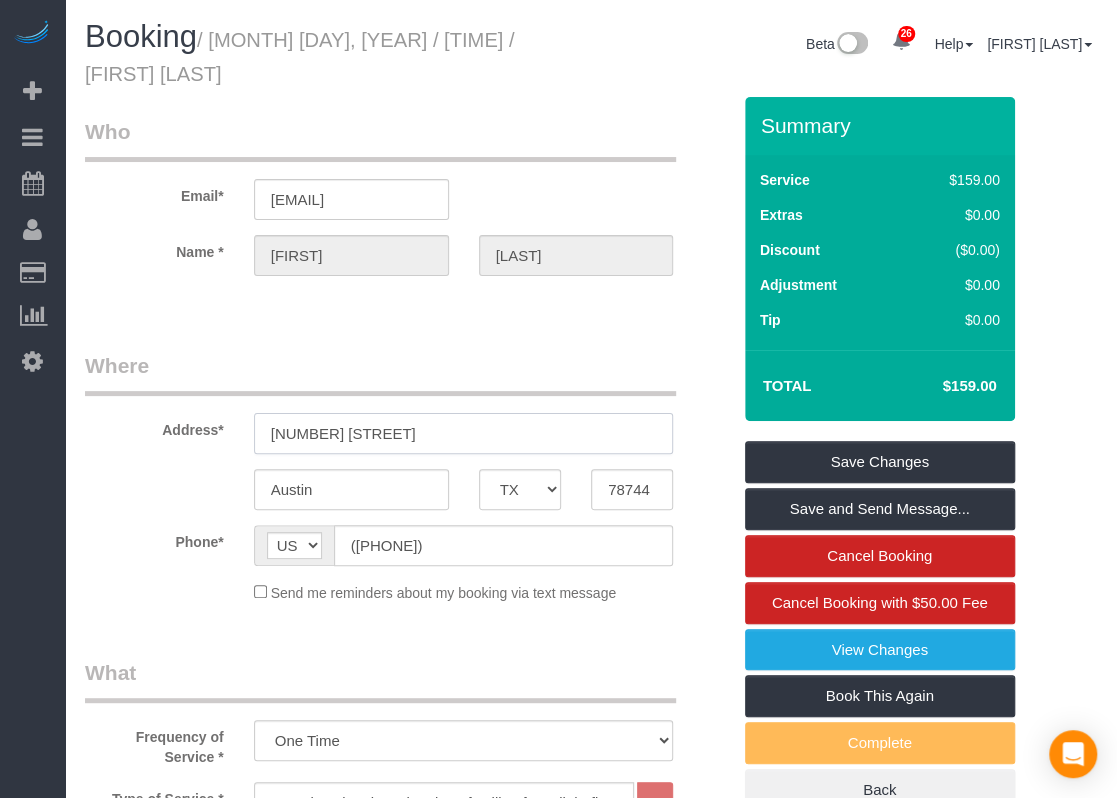 click on "7807 Bixler Dr" at bounding box center [464, 433] 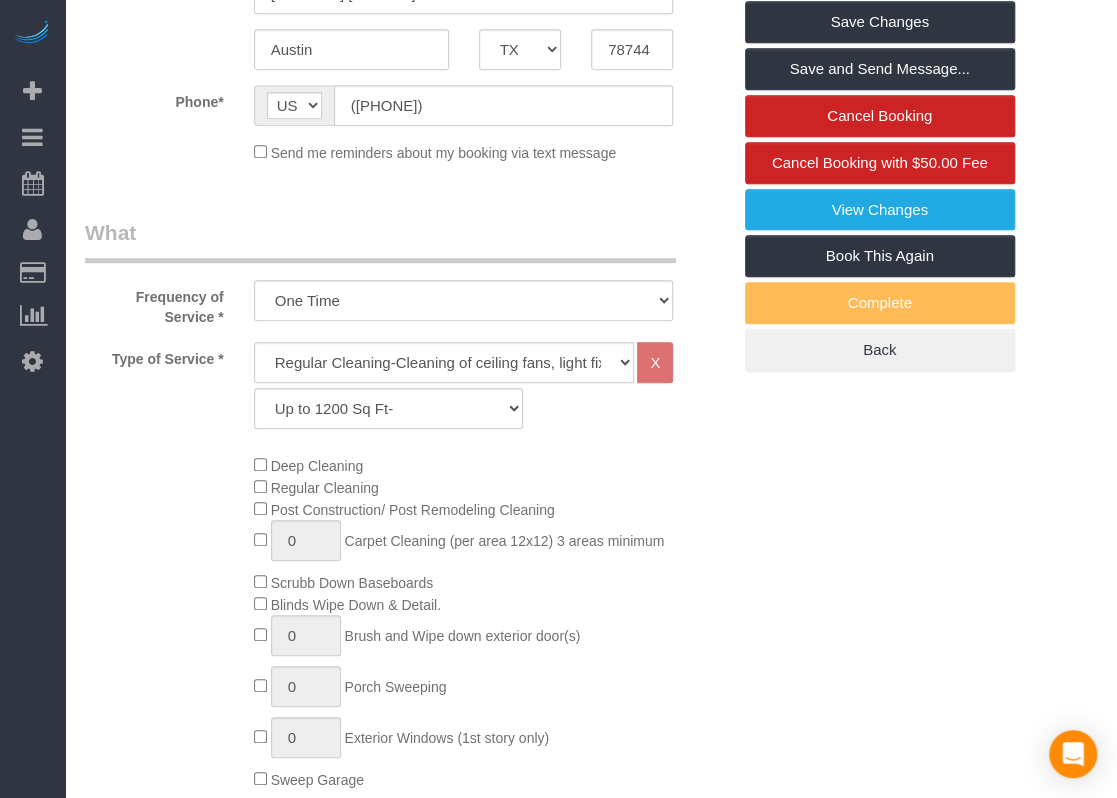 scroll, scrollTop: 500, scrollLeft: 0, axis: vertical 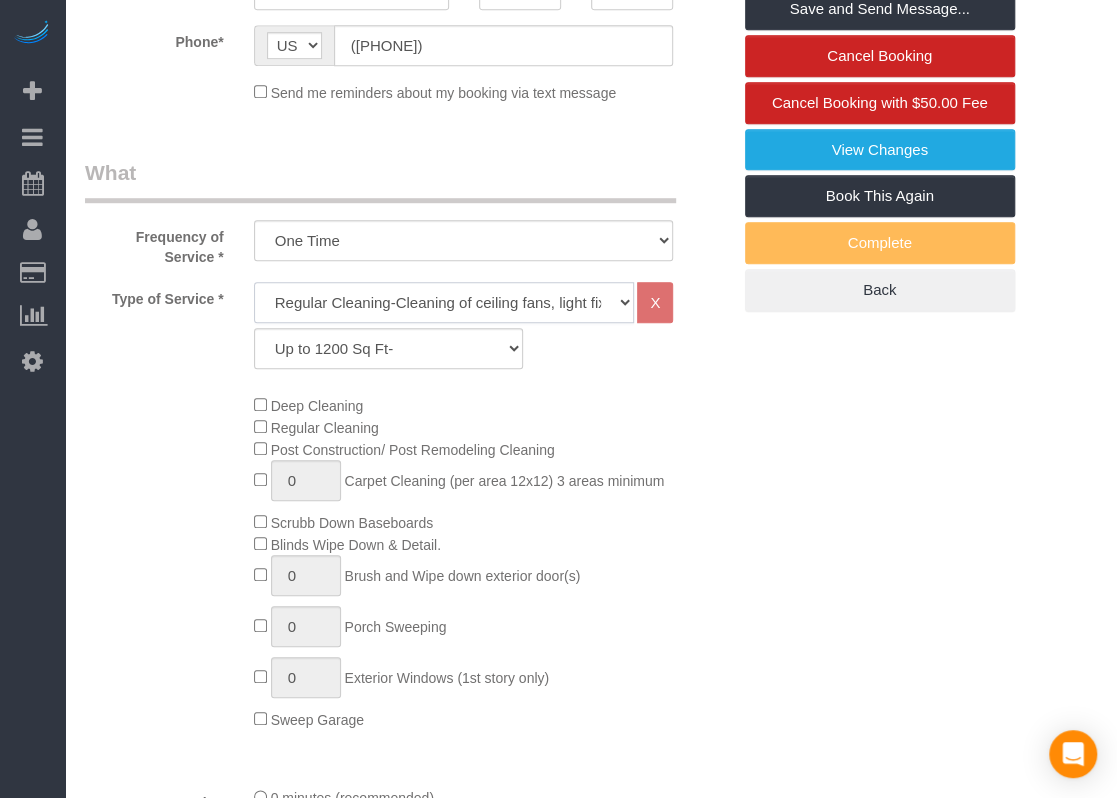 click on "Regular Cleaning-Cleaning of ceiling fans, light fixtures, windowsills, dust baseboards, interior windows, mirrors, dust blinds, countertops, sinks, tubs/showers, toilets, inside all kitchen appliances, inside cabinets, sweeping, mopping, and vacuuming. *Deep Cleaning + $95 (When a heavier cleaning is required due to excess dirt, grime and build-up) Requires more time and products. Price may vary due to condition." 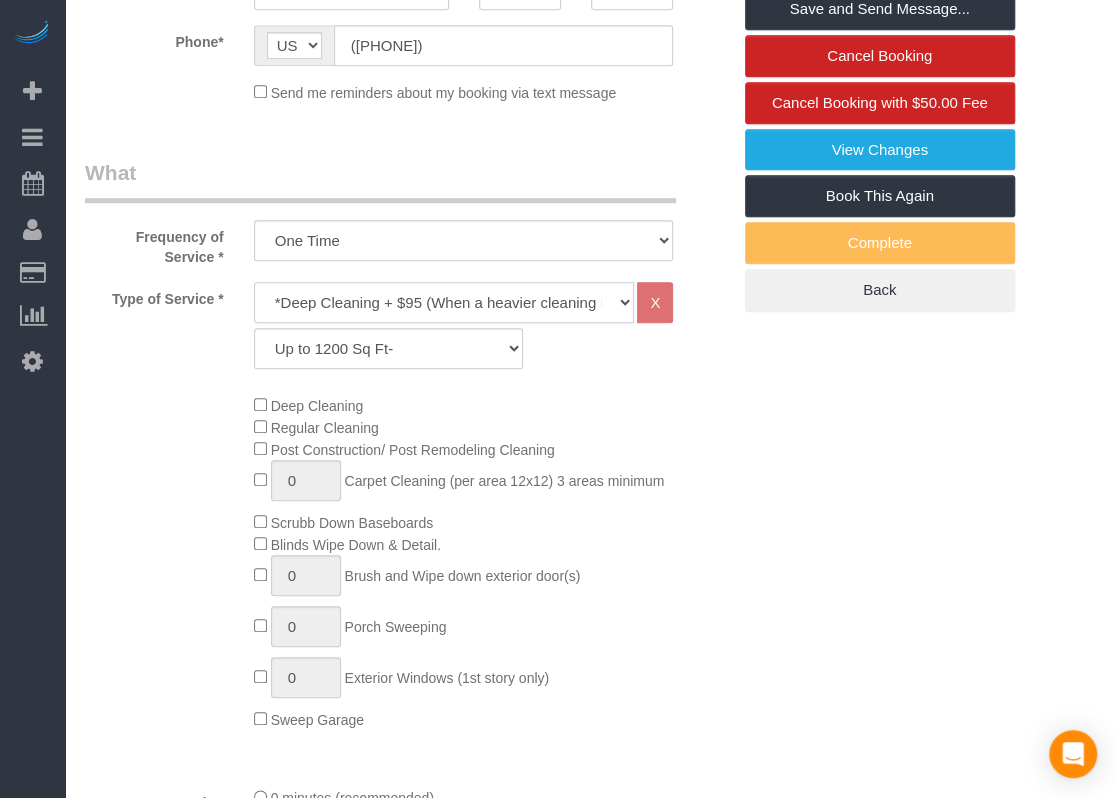 click on "Regular Cleaning-Cleaning of ceiling fans, light fixtures, windowsills, dust baseboards, interior windows, mirrors, dust blinds, countertops, sinks, tubs/showers, toilets, inside all kitchen appliances, inside cabinets, sweeping, mopping, and vacuuming. *Deep Cleaning + $95 (When a heavier cleaning is required due to excess dirt, grime and build-up) Requires more time and products. Price may vary due to condition." 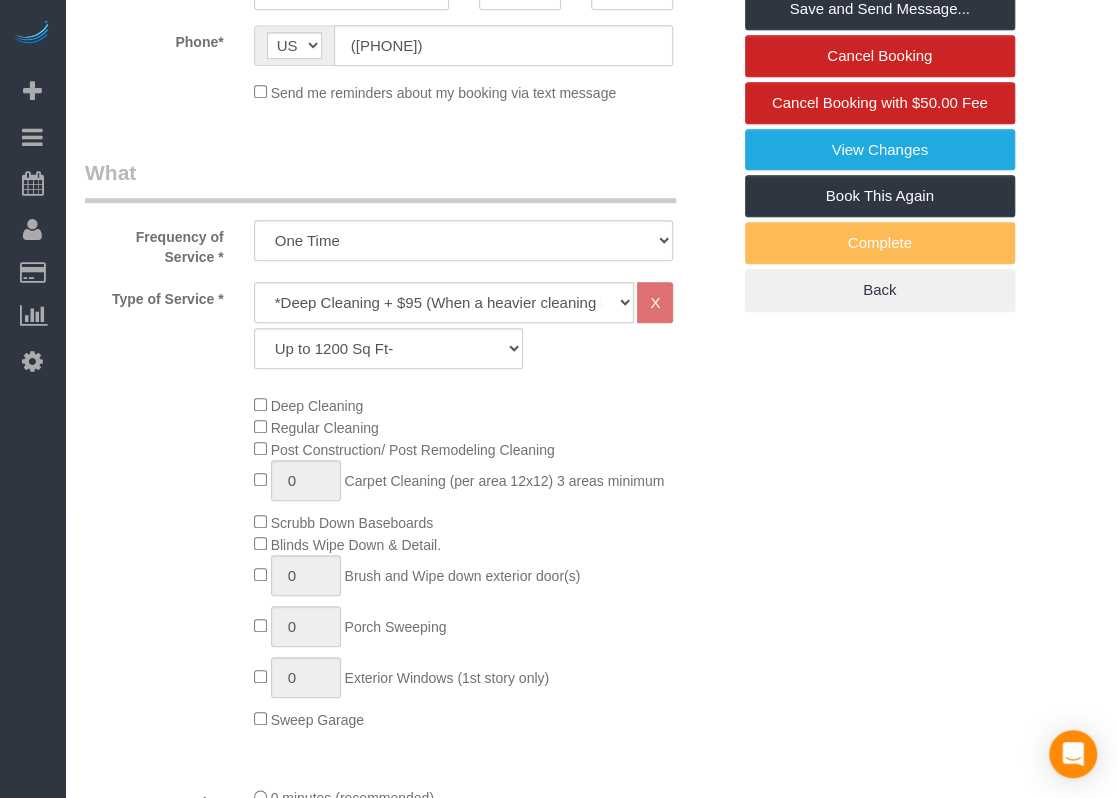 click on "Deep Cleaning
Regular Cleaning
Post Construction/ Post Remodeling Cleaning
0
Carpet Cleaning (per area 12x12) 3 areas minimum
Scrubb Down Baseboards
Blinds Wipe Down & Detail.
0
Brush and Wipe down exterior door(s)
0
Porch Sweeping
0" 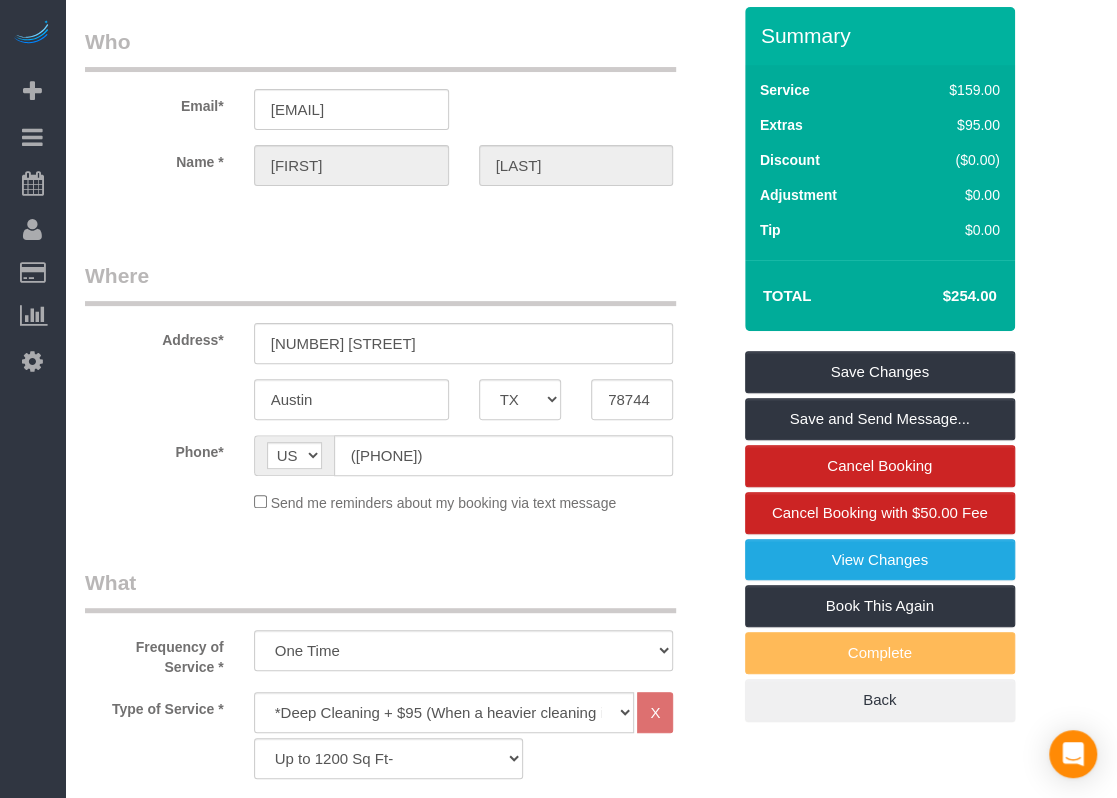 scroll, scrollTop: 0, scrollLeft: 0, axis: both 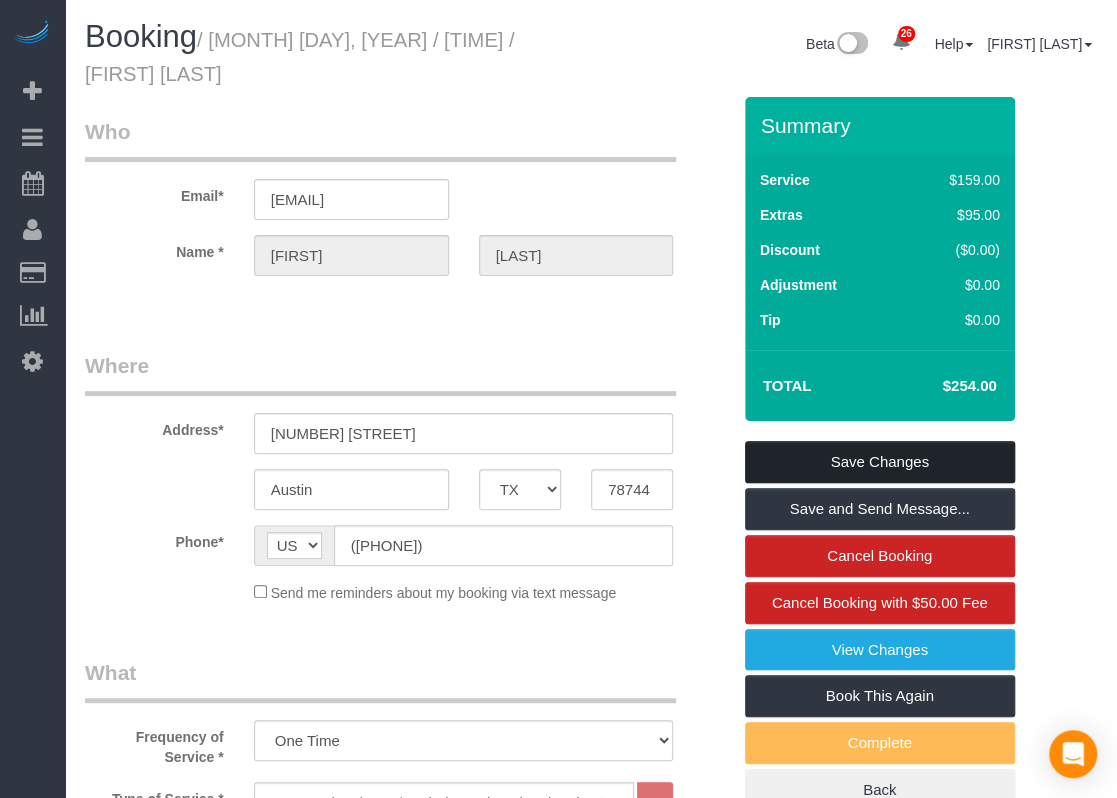 click on "Save Changes" at bounding box center (880, 462) 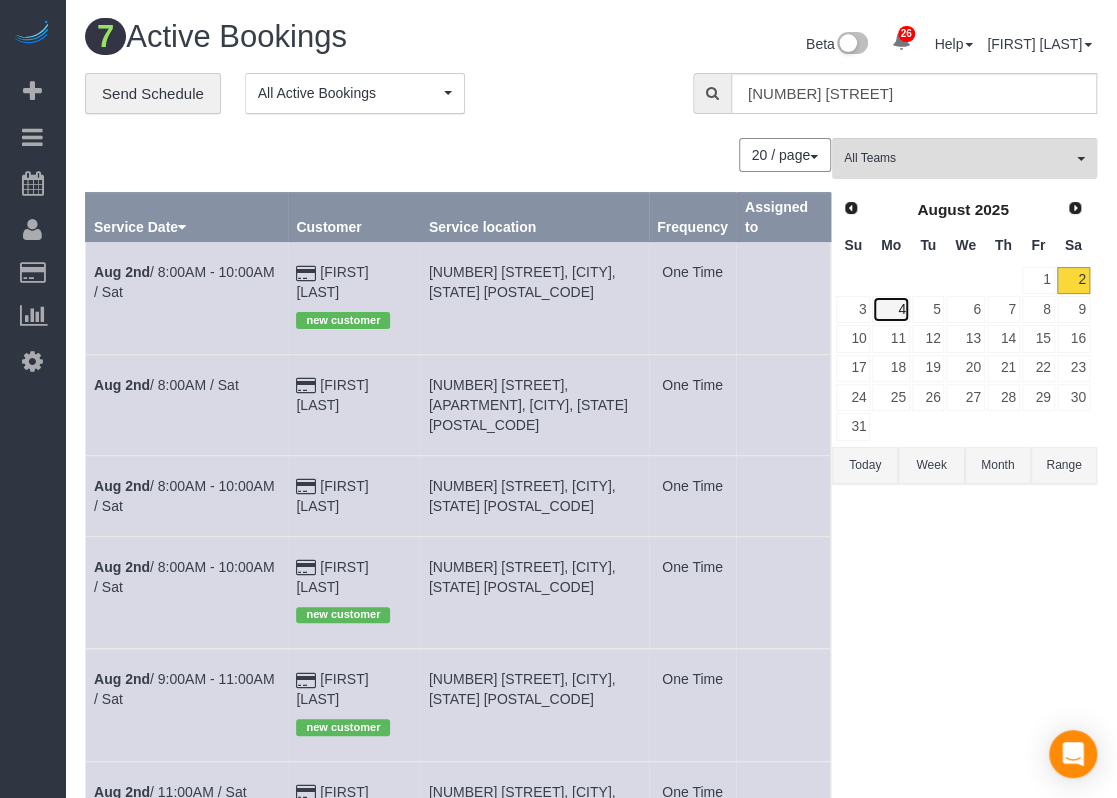 click on "4" at bounding box center [890, 309] 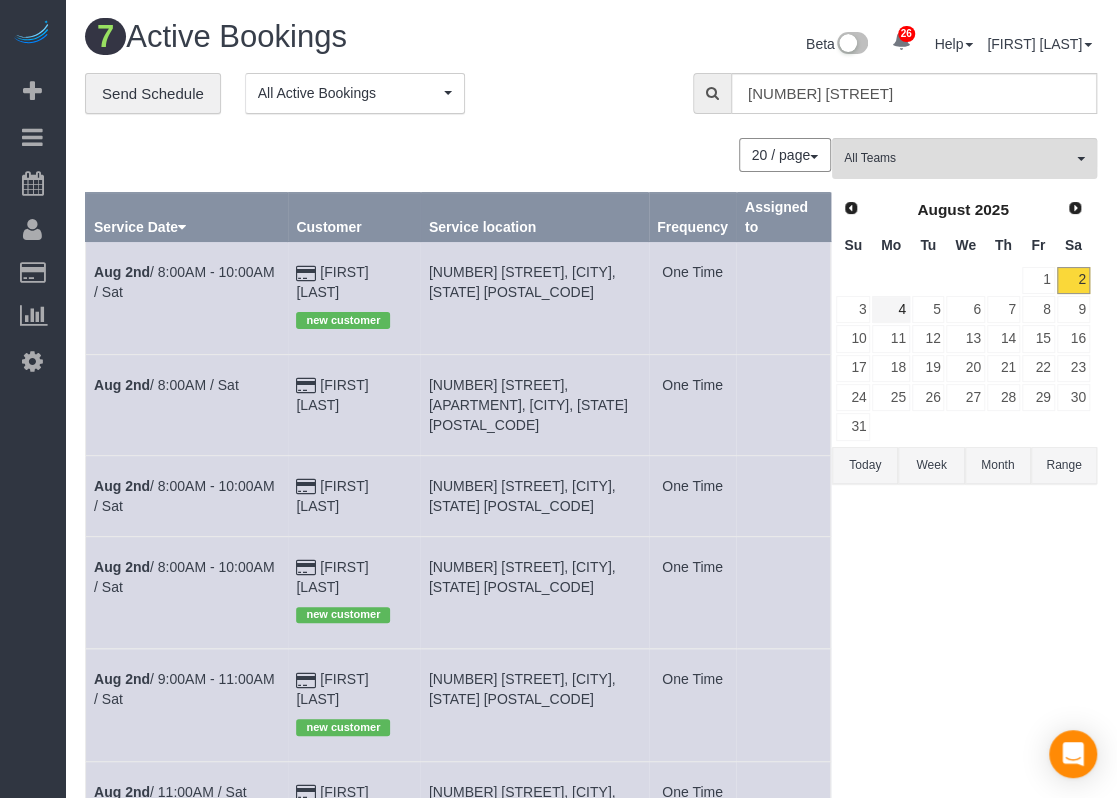 type 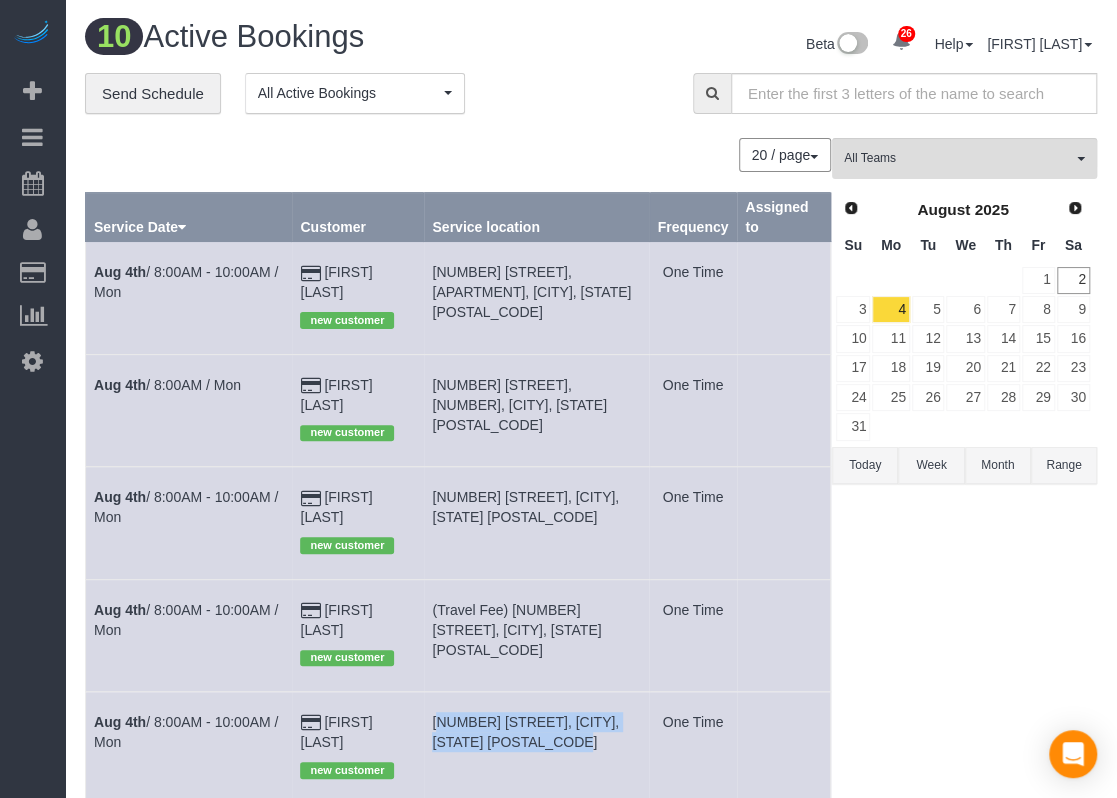 drag, startPoint x: 442, startPoint y: 635, endPoint x: 578, endPoint y: 655, distance: 137.46272 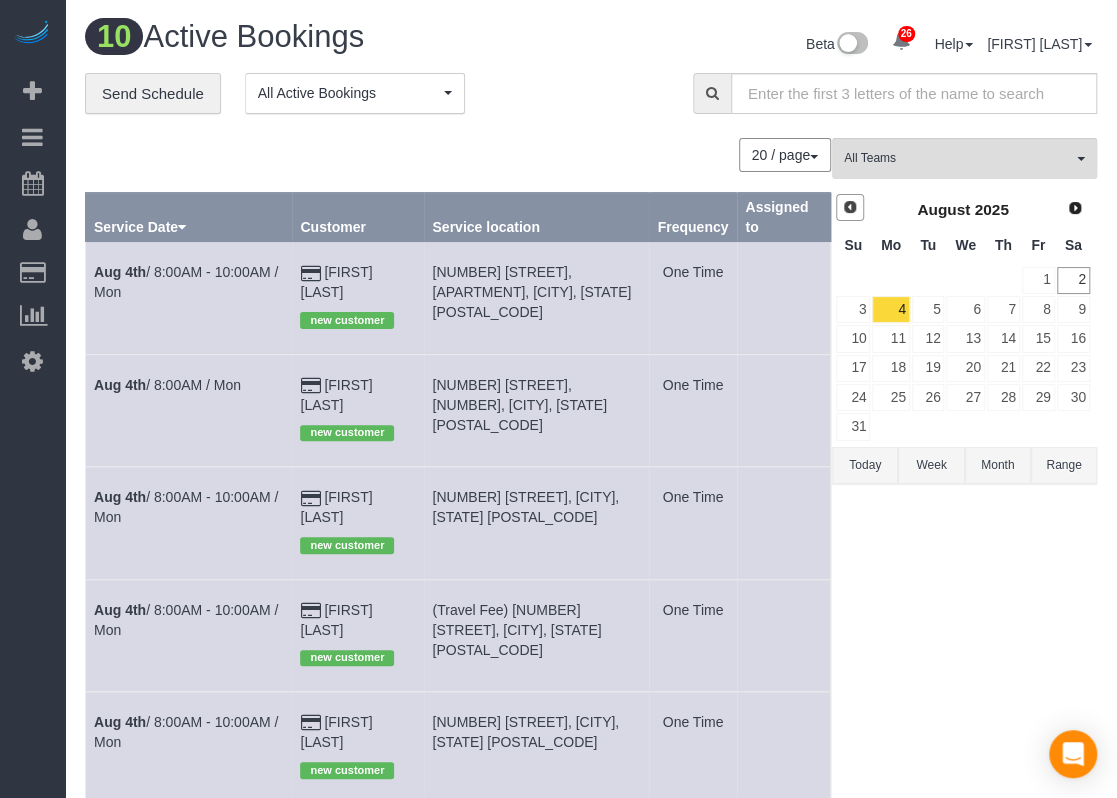 click on "Prev" at bounding box center (850, 207) 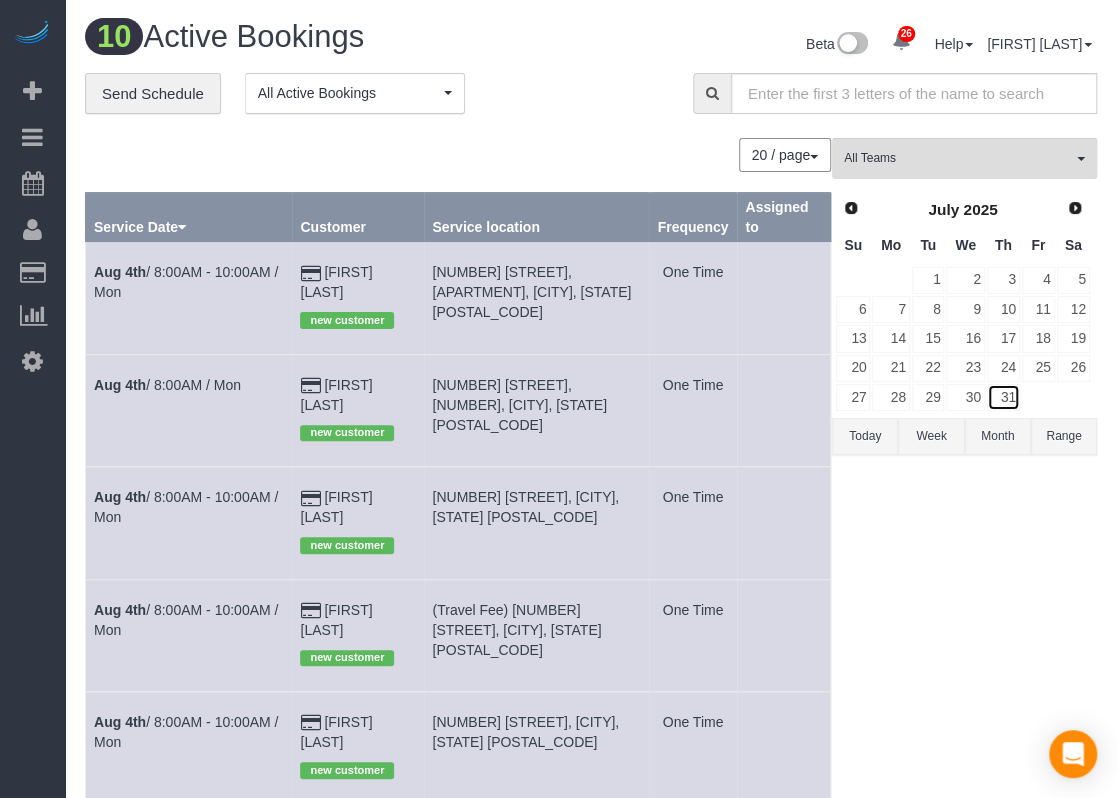 click on "31" at bounding box center (1003, 397) 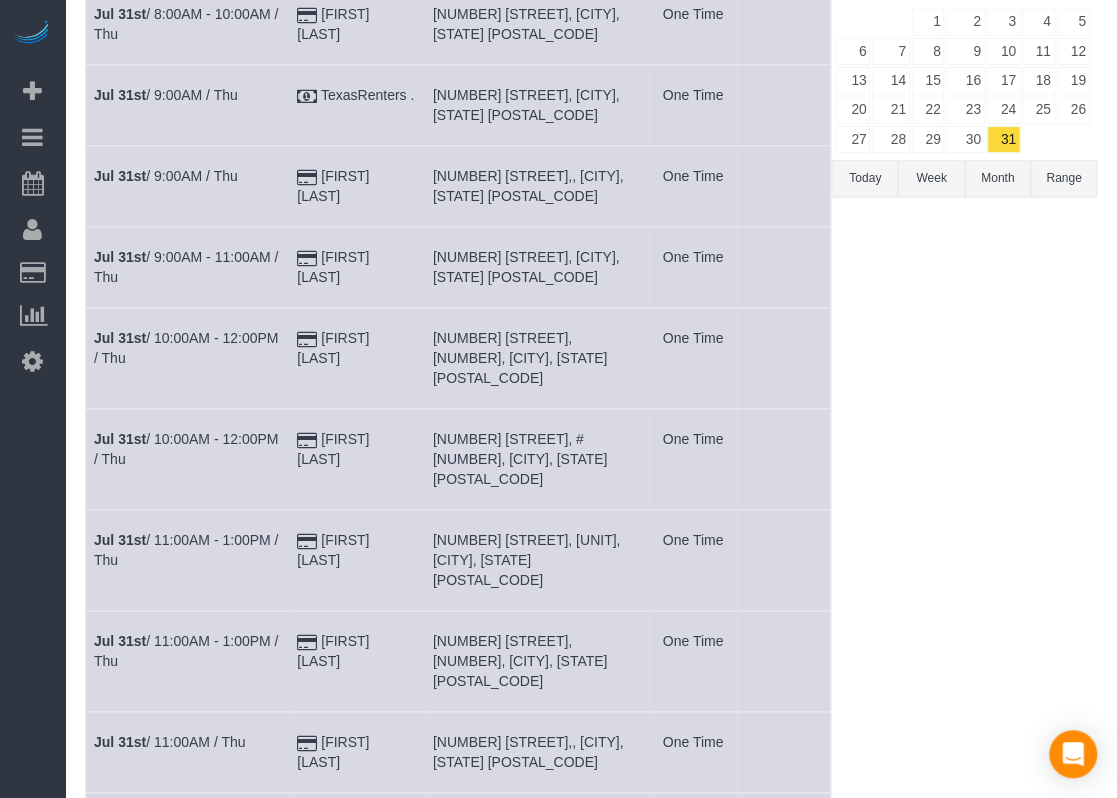 scroll, scrollTop: 58, scrollLeft: 0, axis: vertical 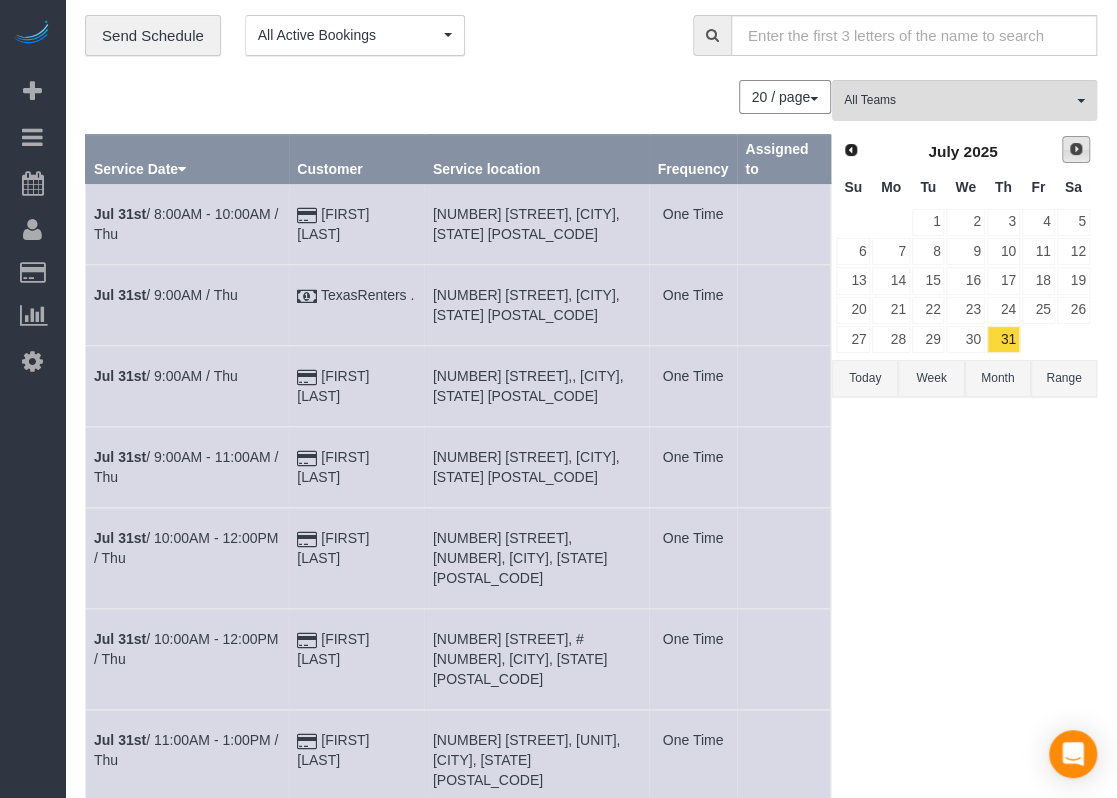 click on "Next" at bounding box center (1076, 149) 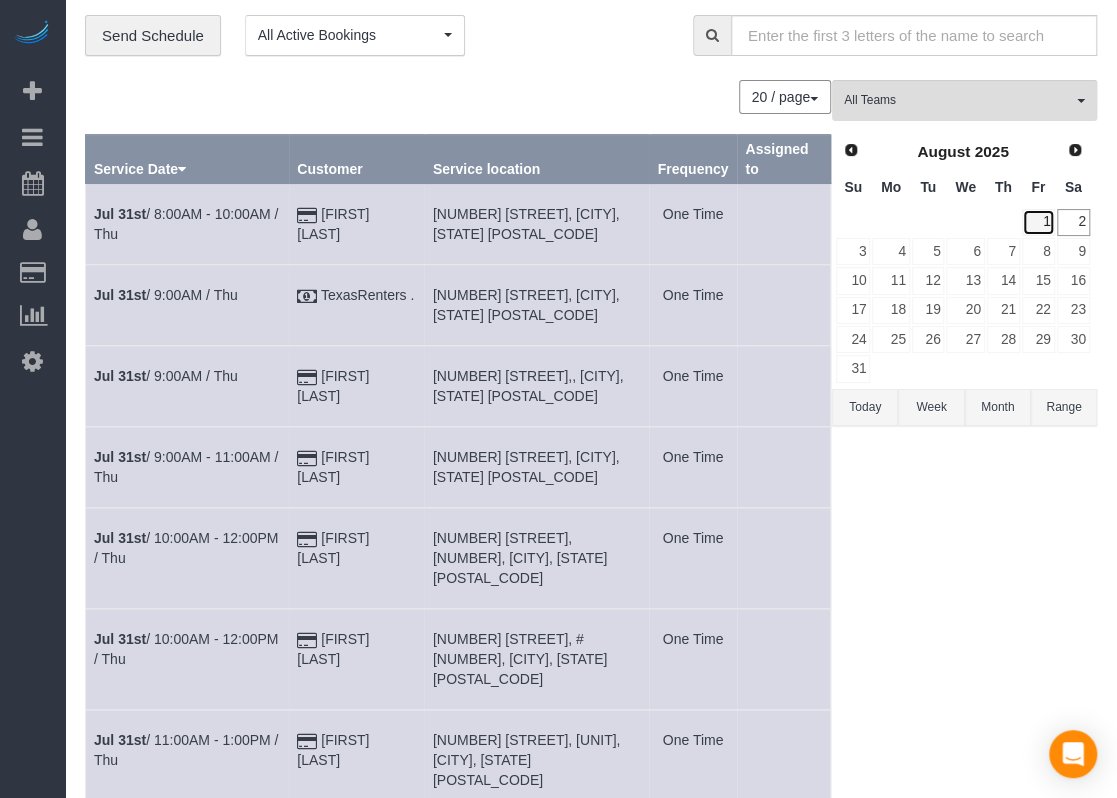 click on "1" at bounding box center (1038, 222) 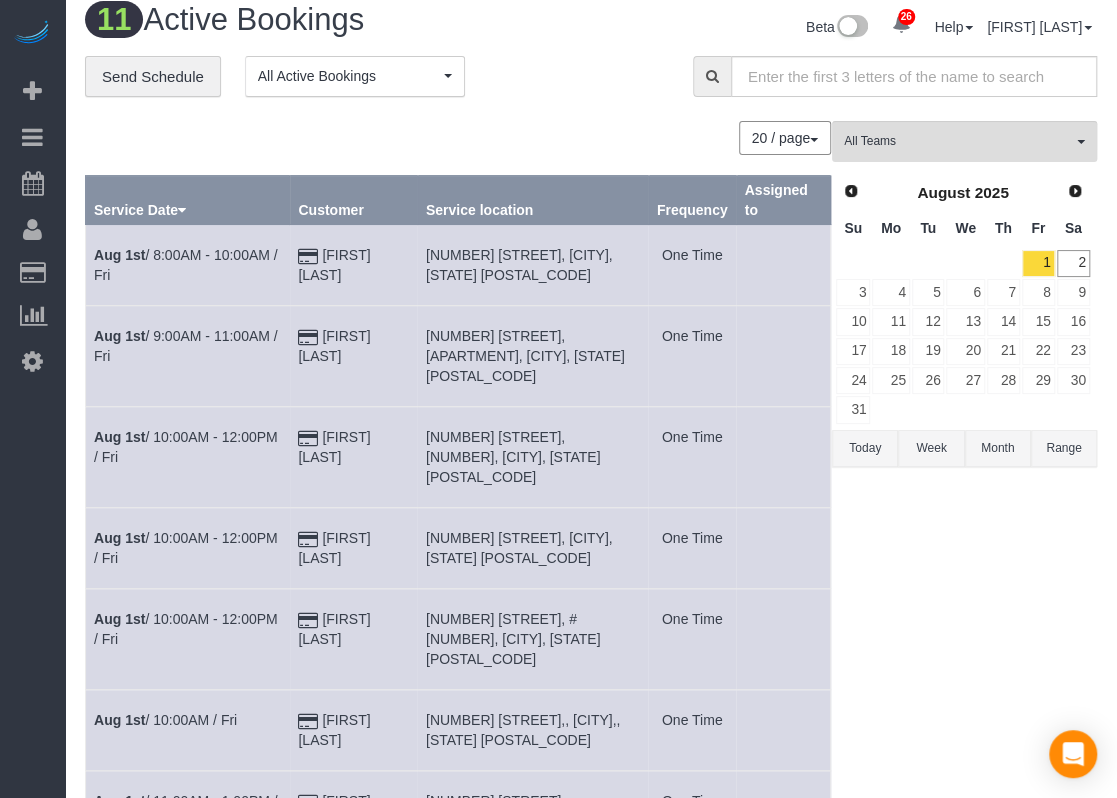 scroll, scrollTop: 0, scrollLeft: 0, axis: both 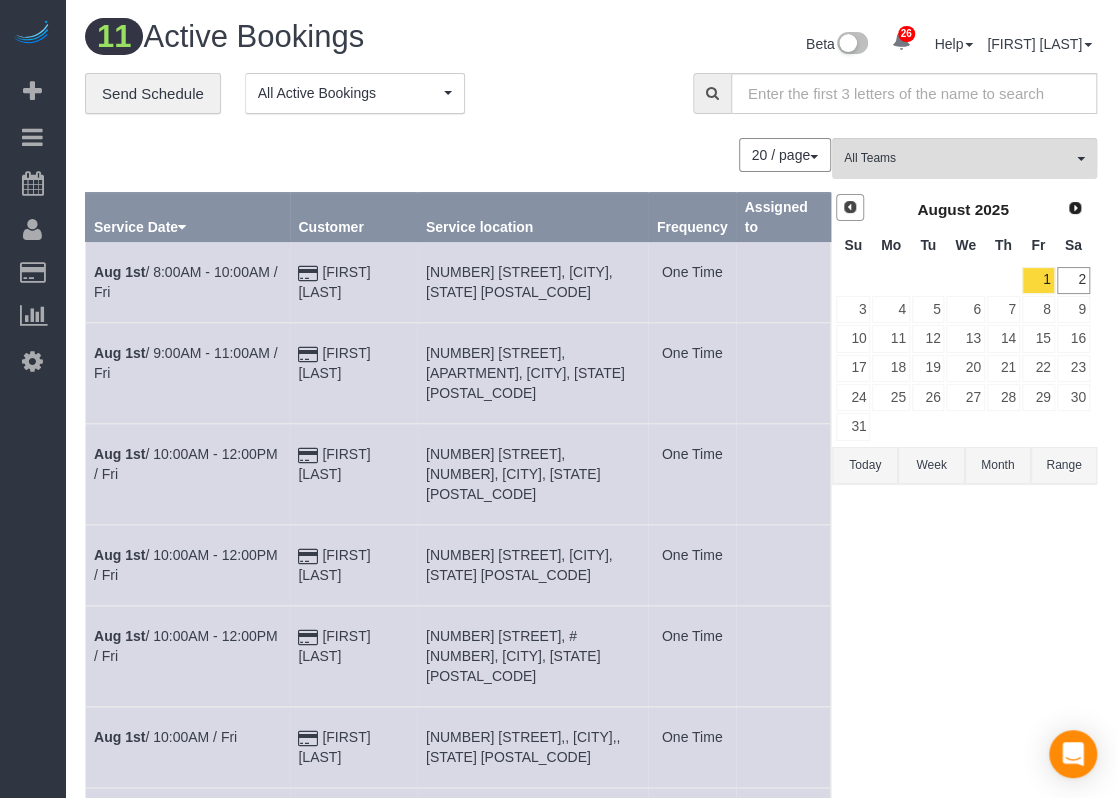click on "Prev" at bounding box center (850, 207) 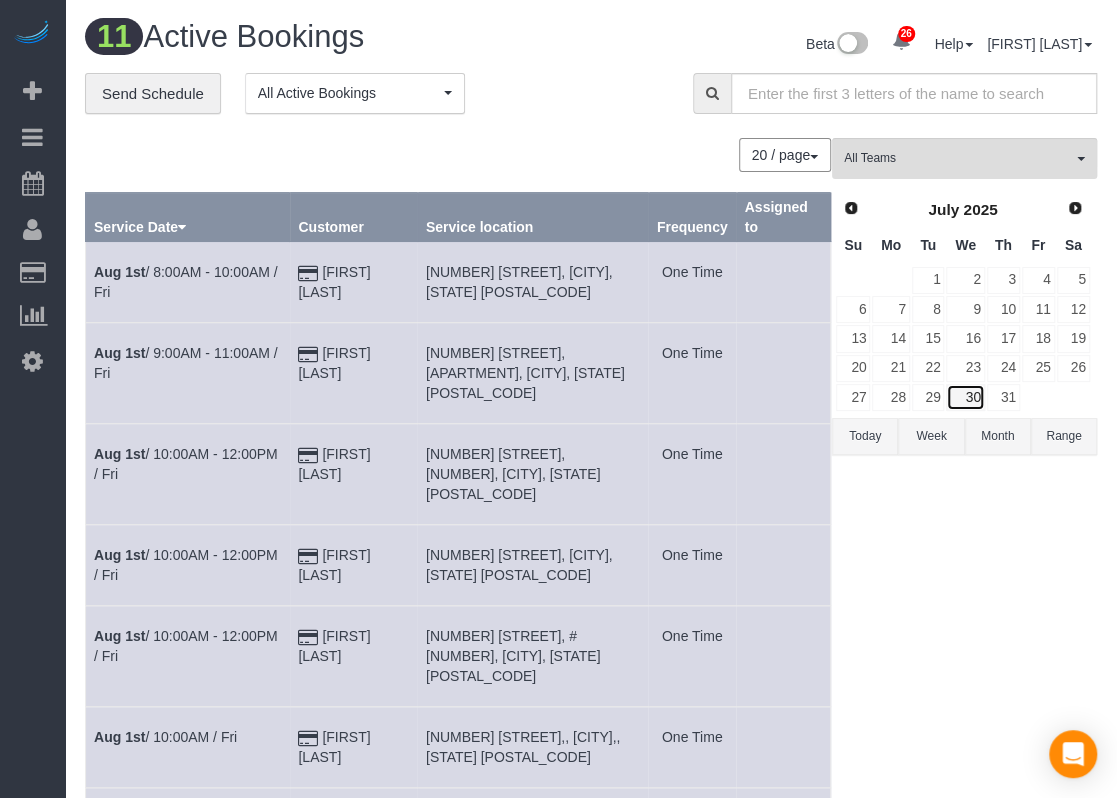 click on "30" at bounding box center [965, 397] 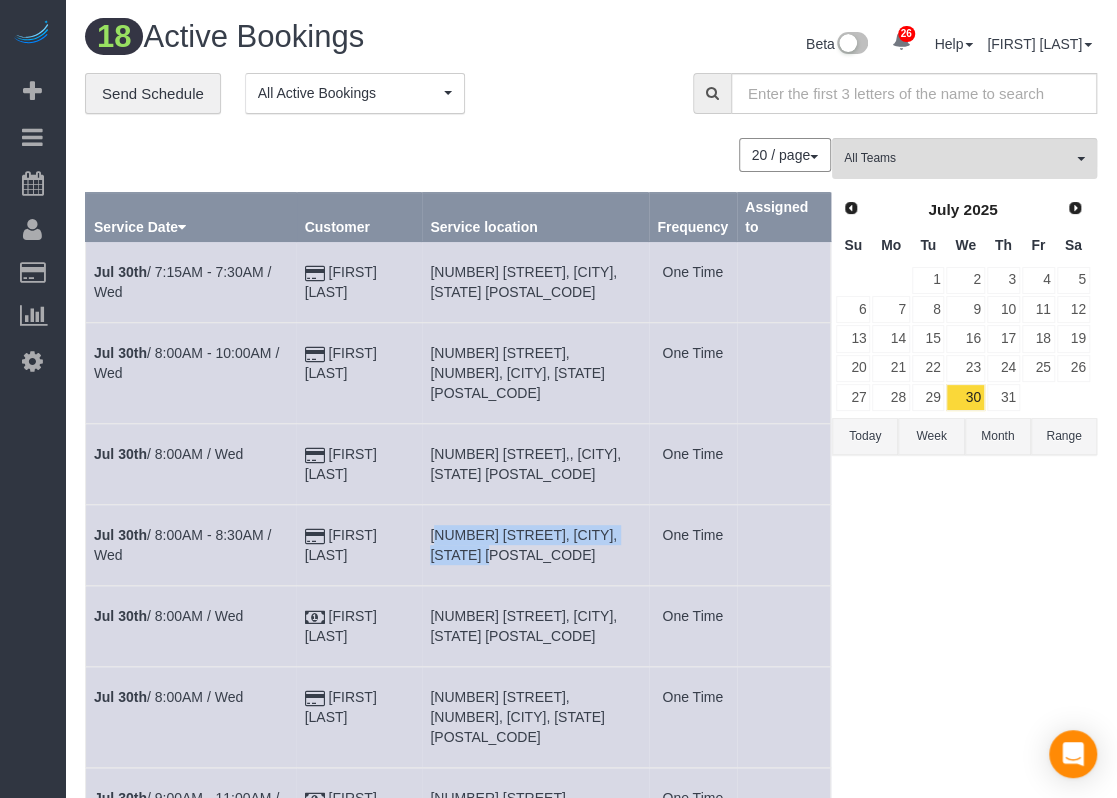 drag, startPoint x: 442, startPoint y: 511, endPoint x: 526, endPoint y: 533, distance: 86.833176 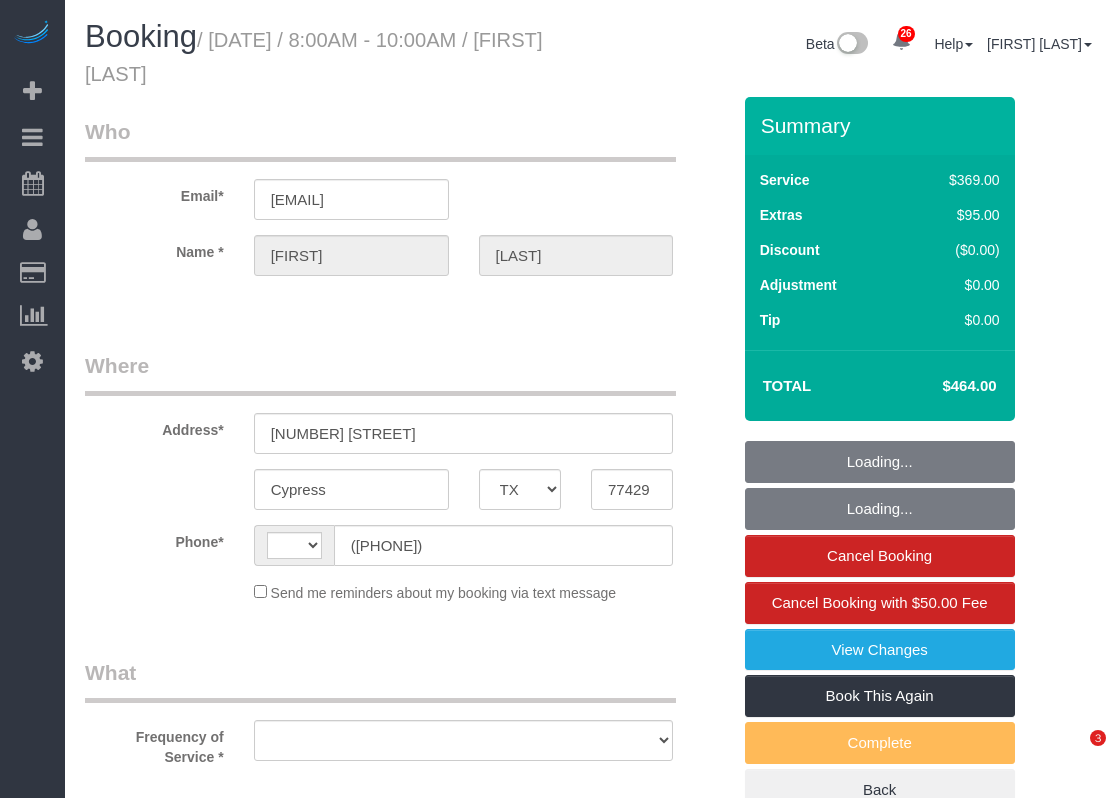 select on "TX" 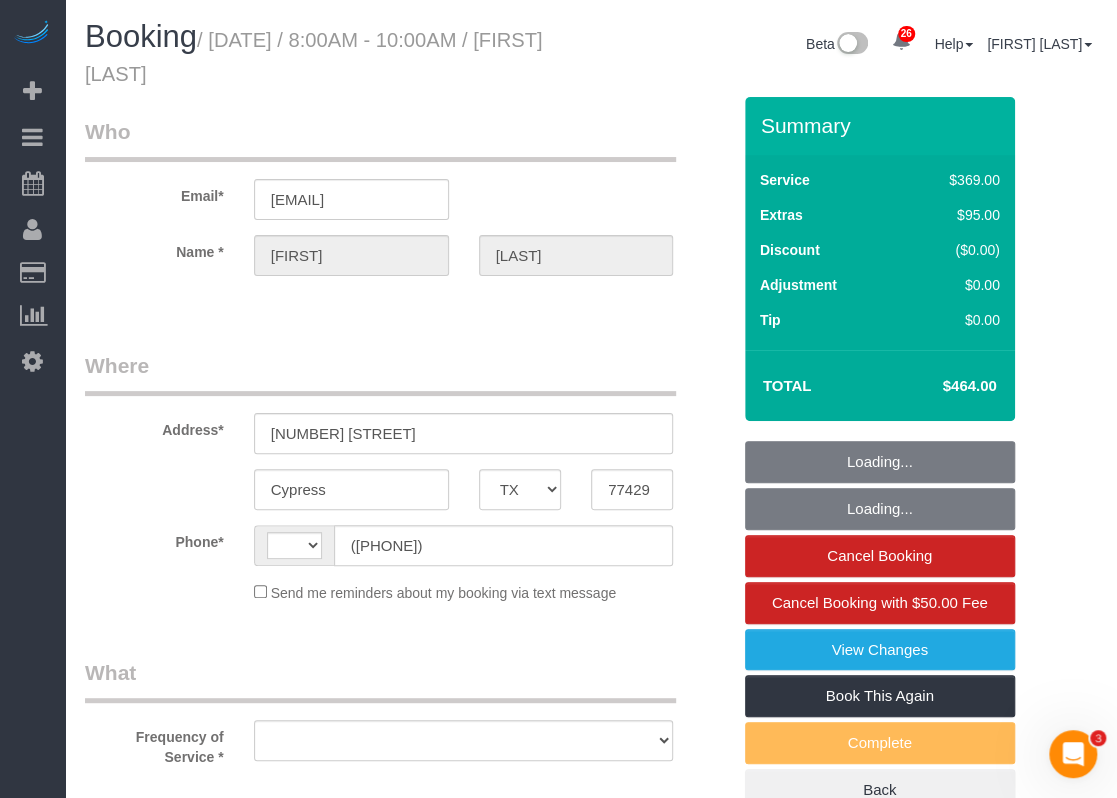 scroll, scrollTop: 0, scrollLeft: 0, axis: both 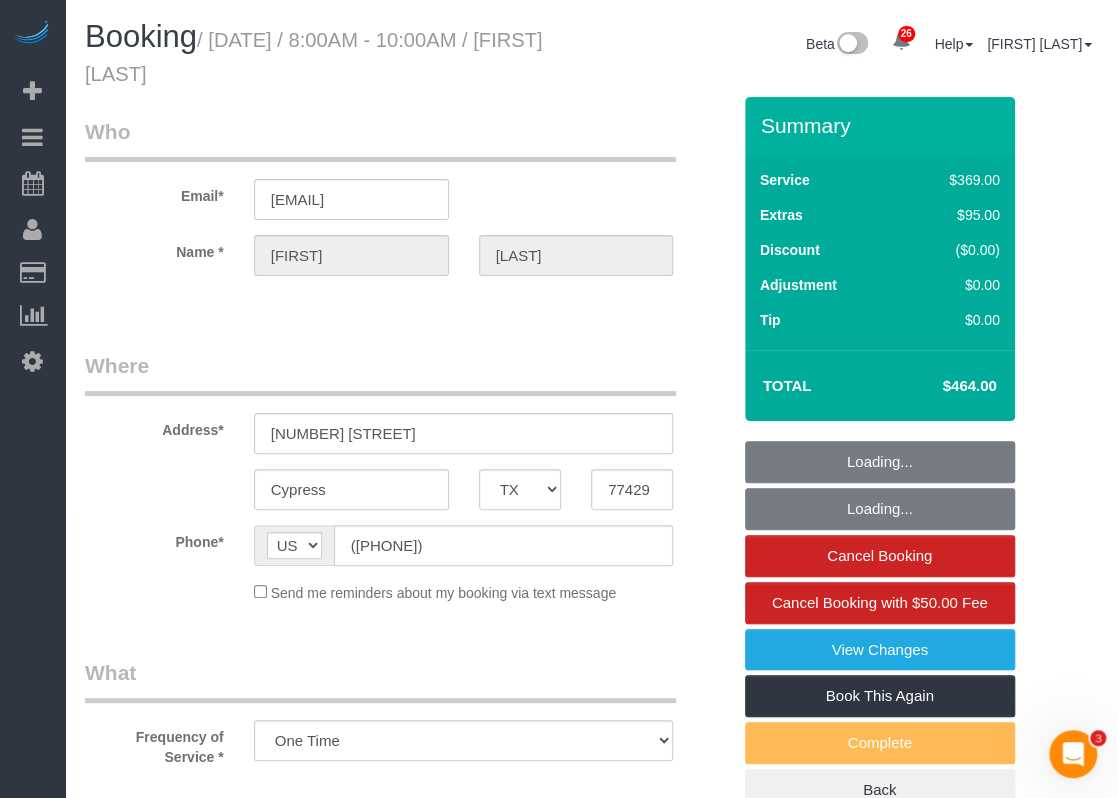 select on "object:1083" 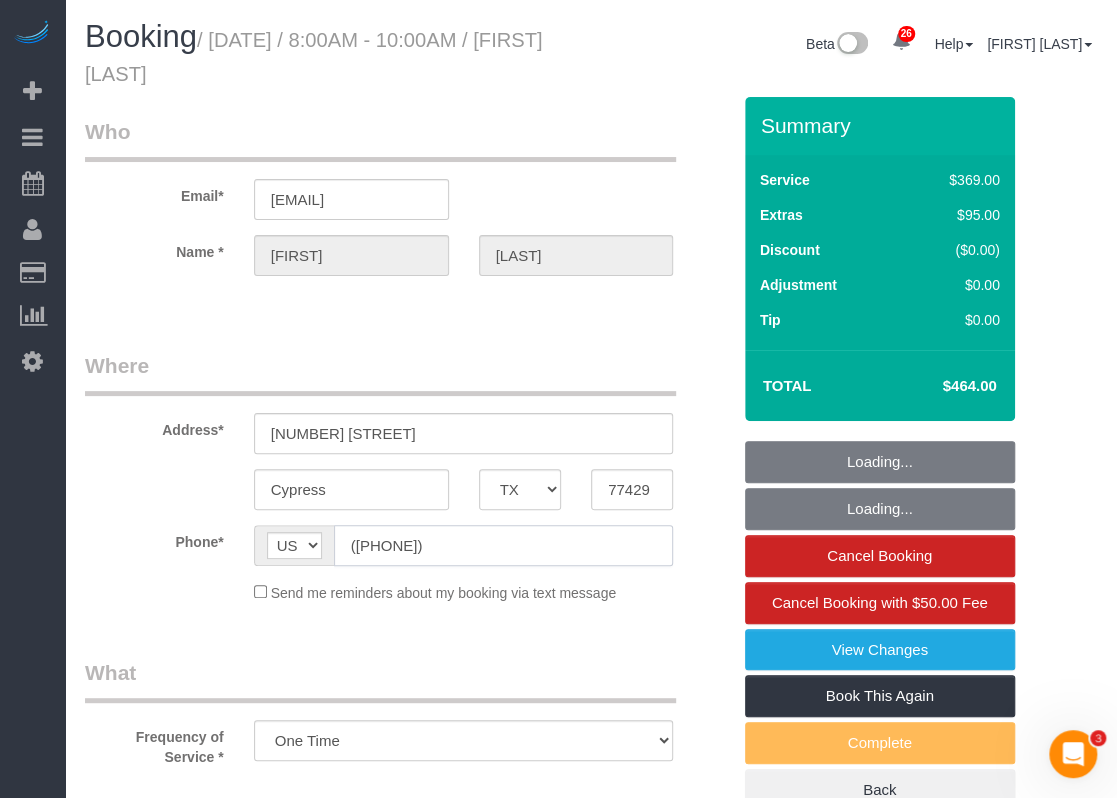 select 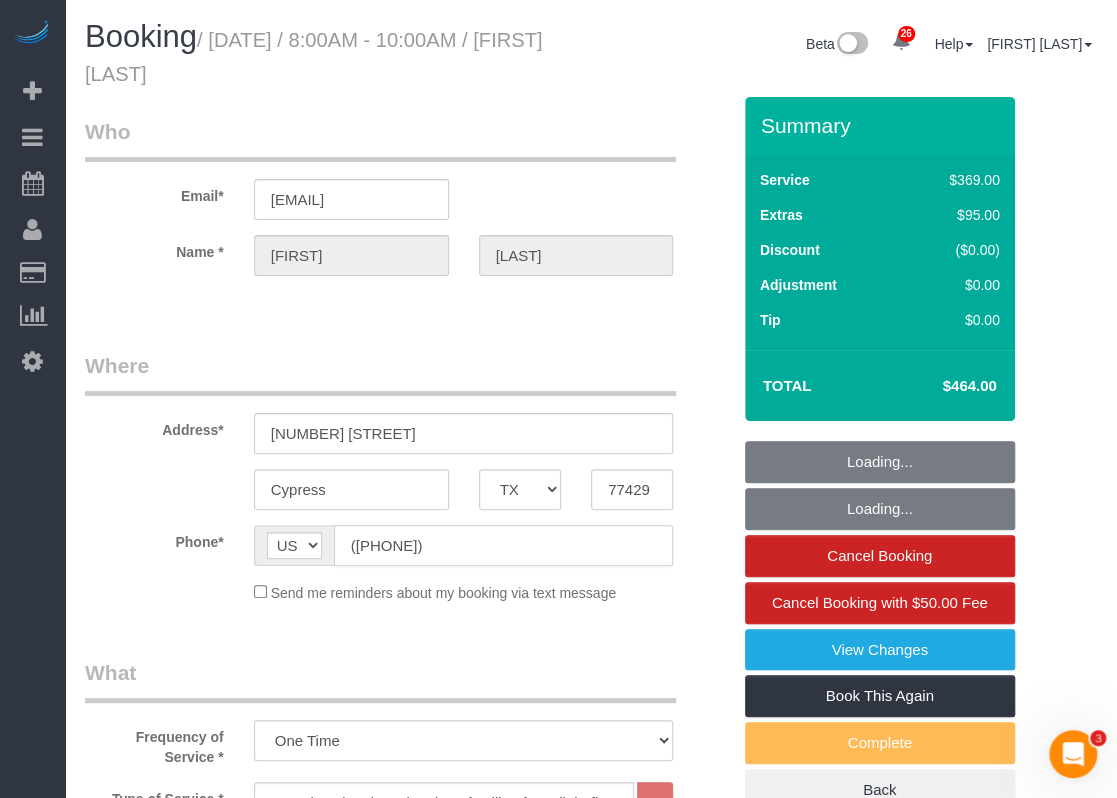 select on "spot22" 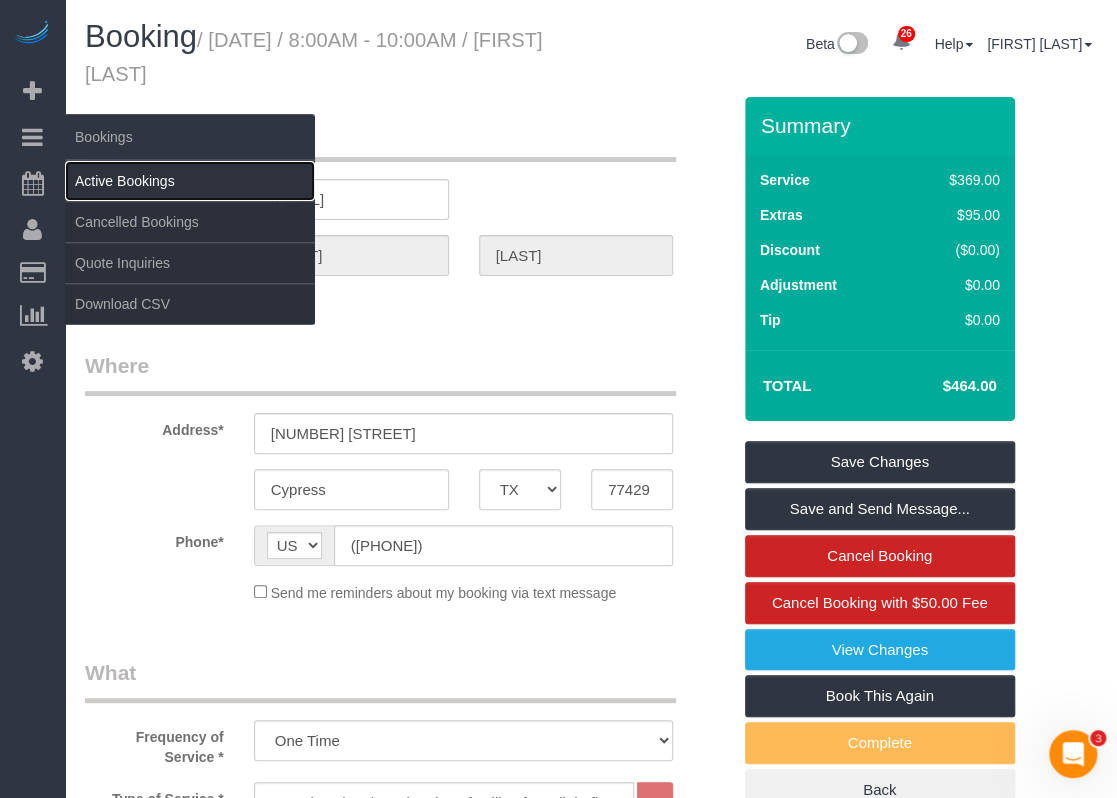 click on "Active Bookings" at bounding box center (190, 181) 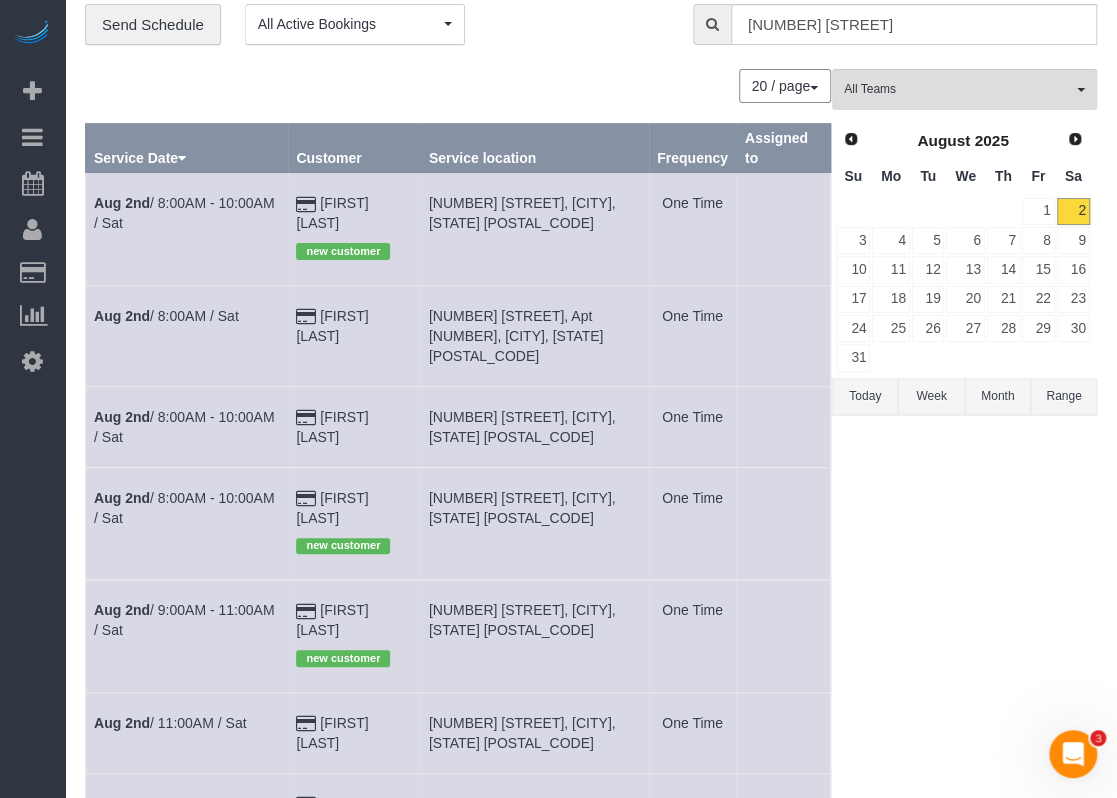 scroll, scrollTop: 100, scrollLeft: 0, axis: vertical 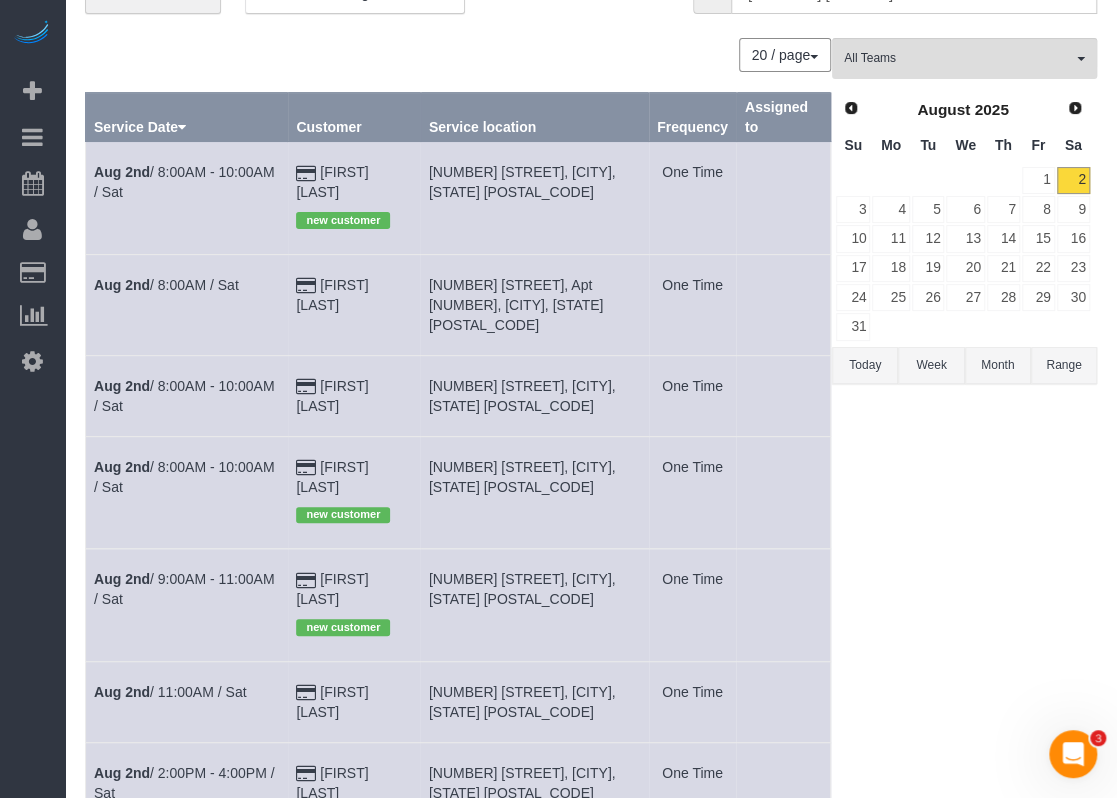 click at bounding box center (890, 180) 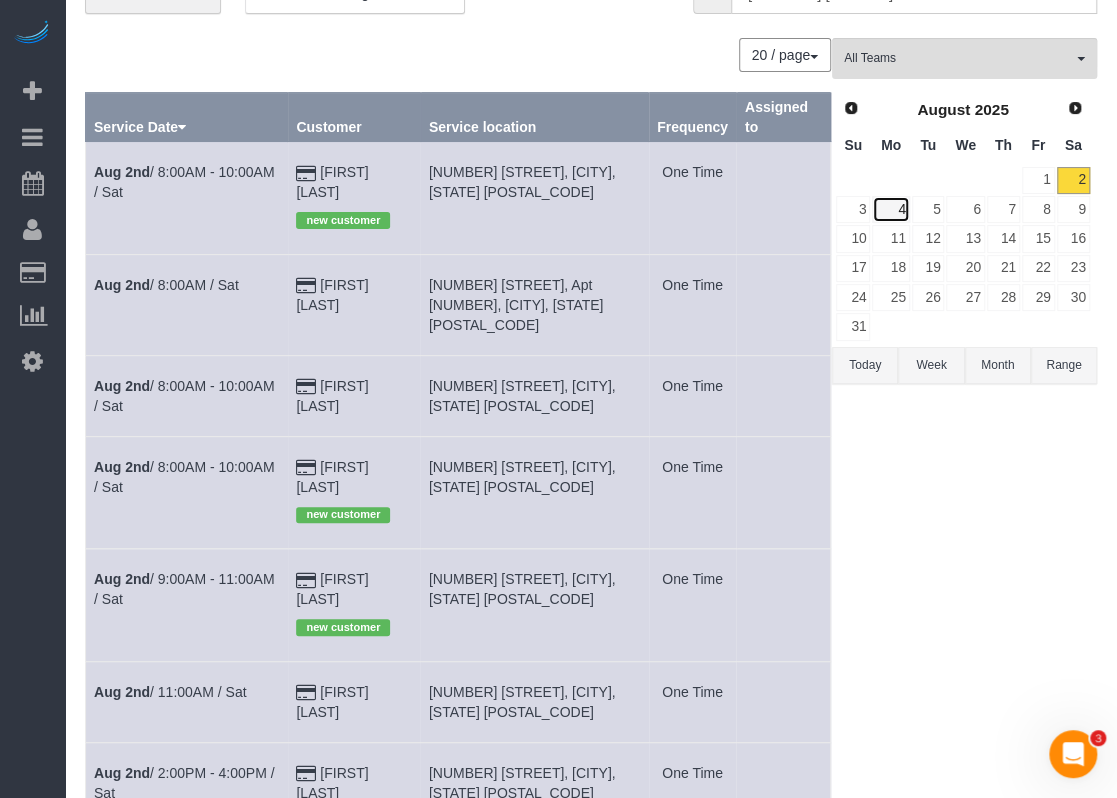 click on "4" at bounding box center (890, 209) 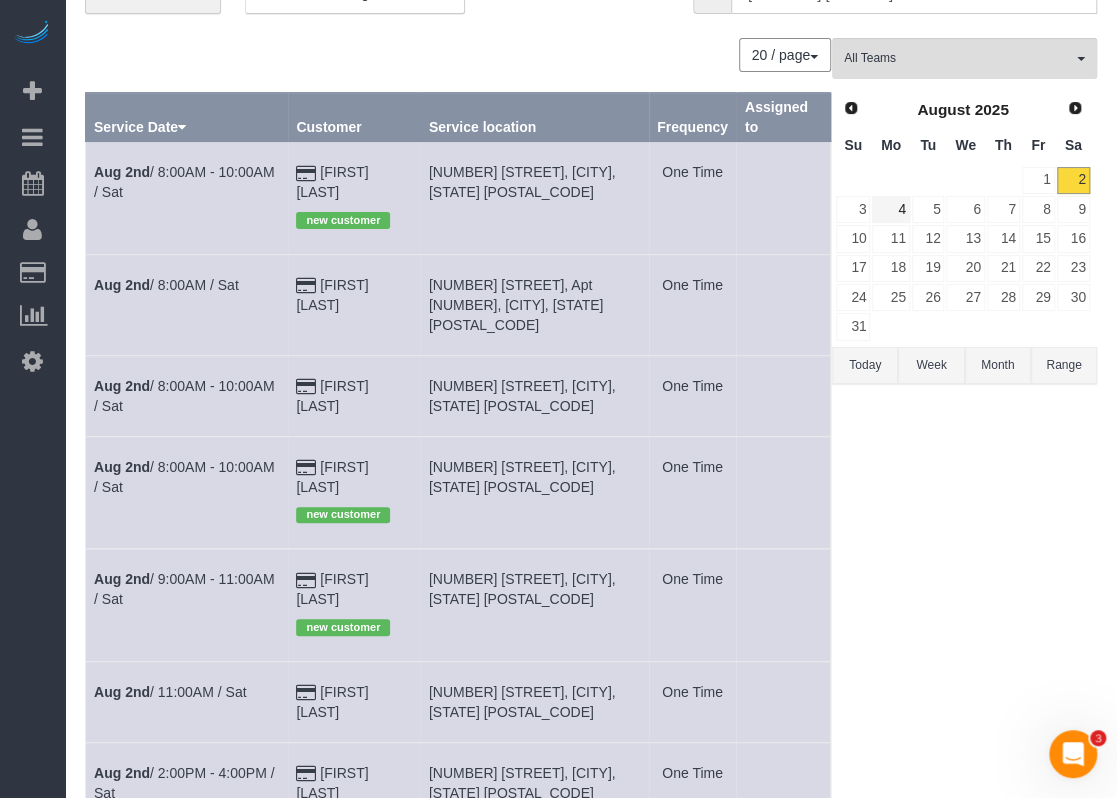 type 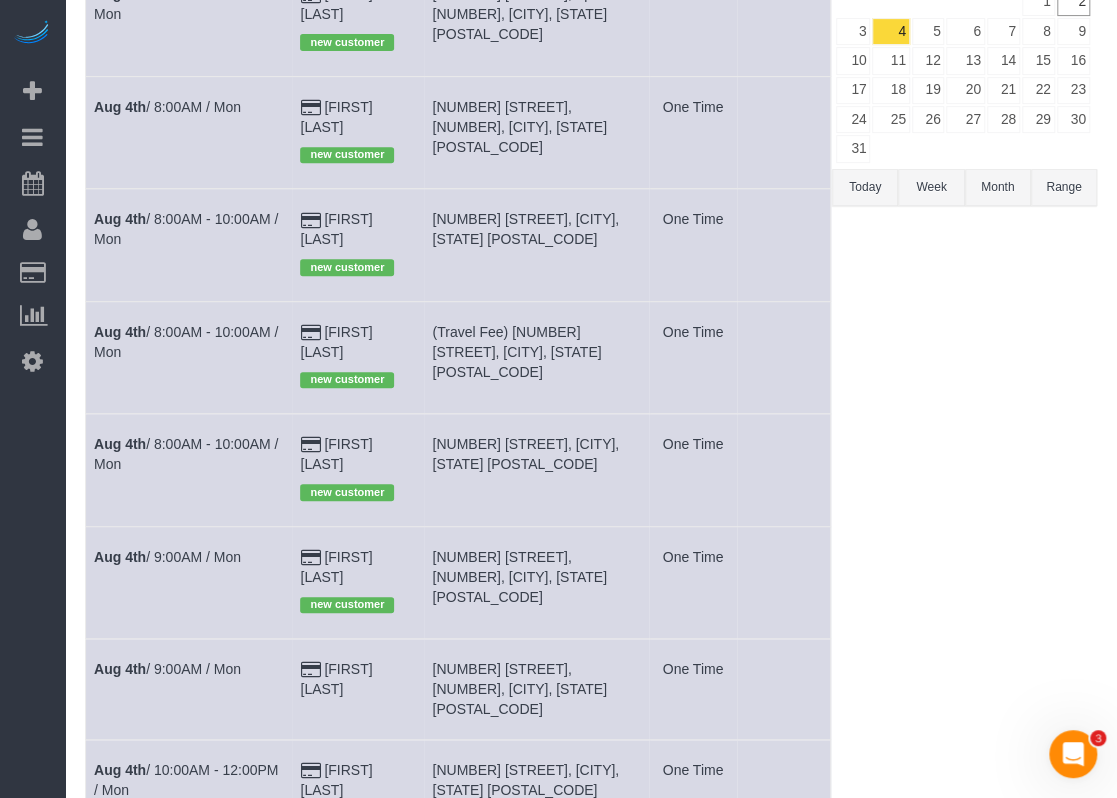 scroll, scrollTop: 400, scrollLeft: 0, axis: vertical 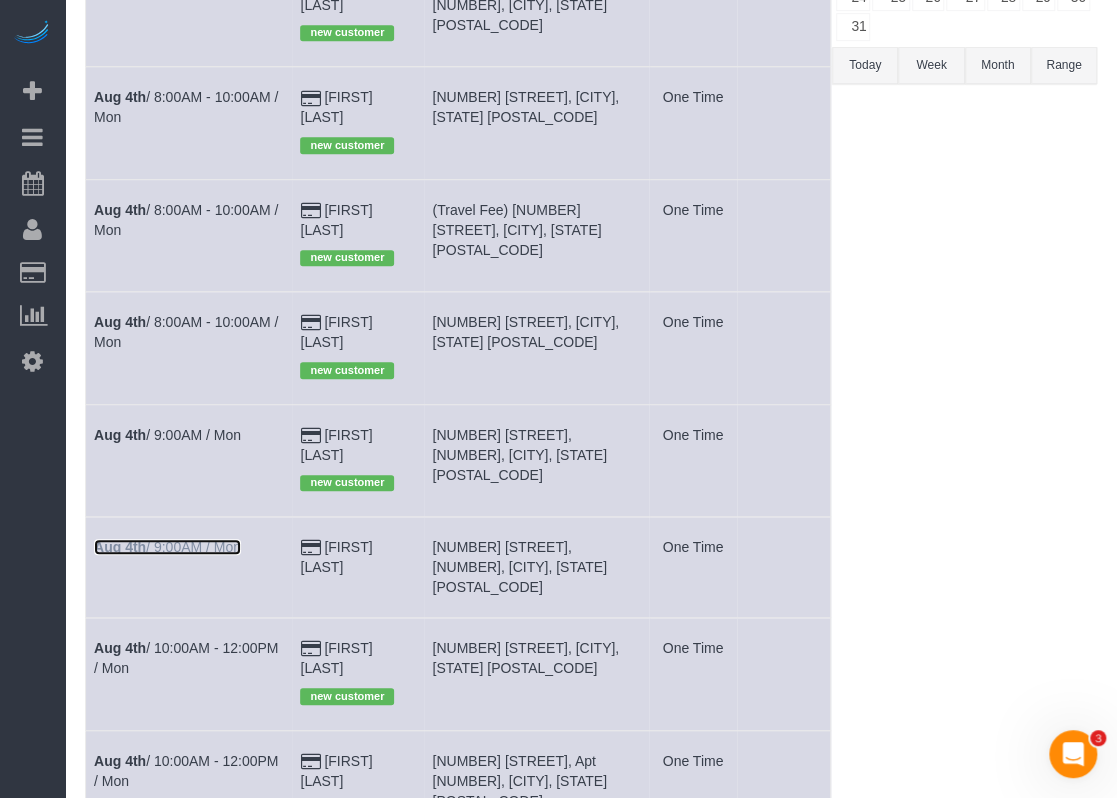 drag, startPoint x: 380, startPoint y: 441, endPoint x: 146, endPoint y: 439, distance: 234.00854 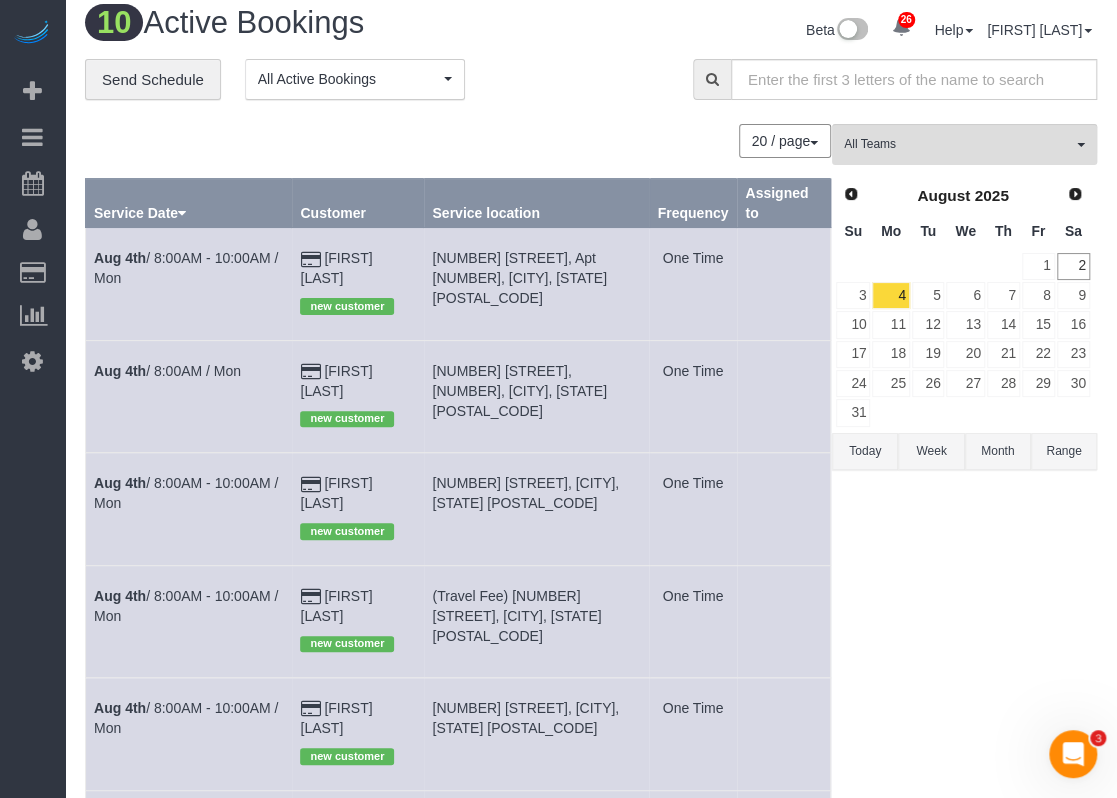 scroll, scrollTop: 0, scrollLeft: 0, axis: both 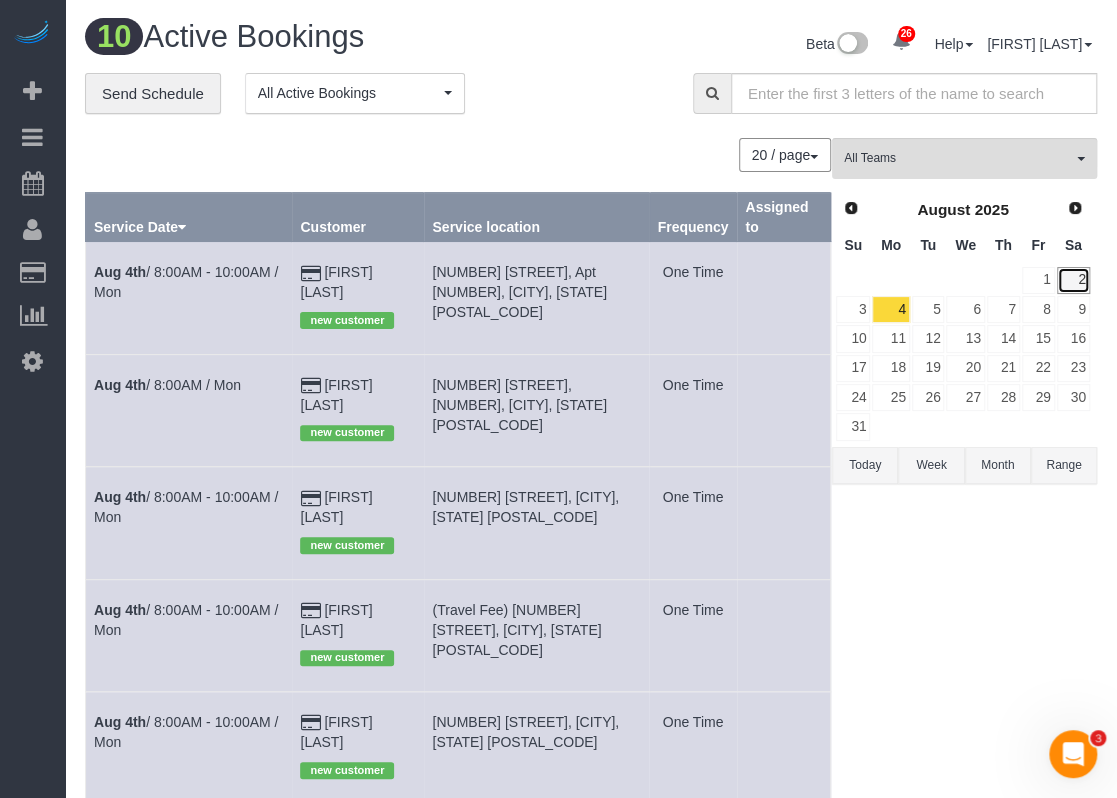 click on "2" at bounding box center [1073, 280] 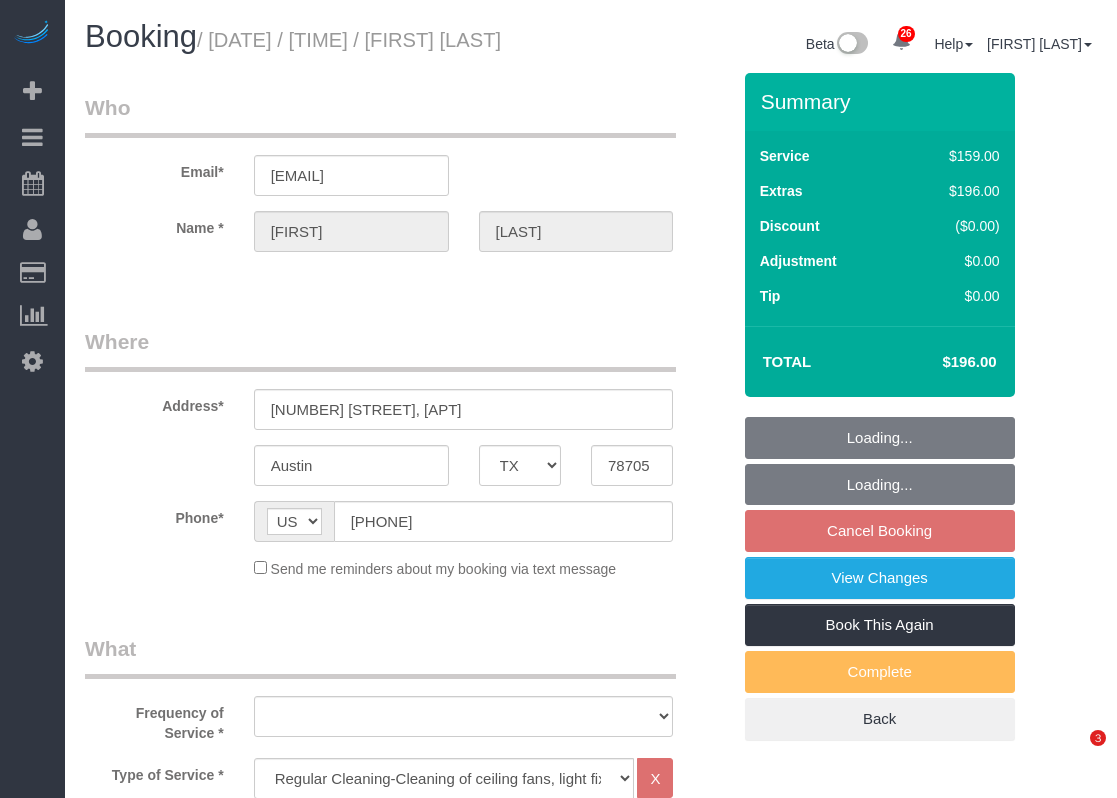 select on "TX" 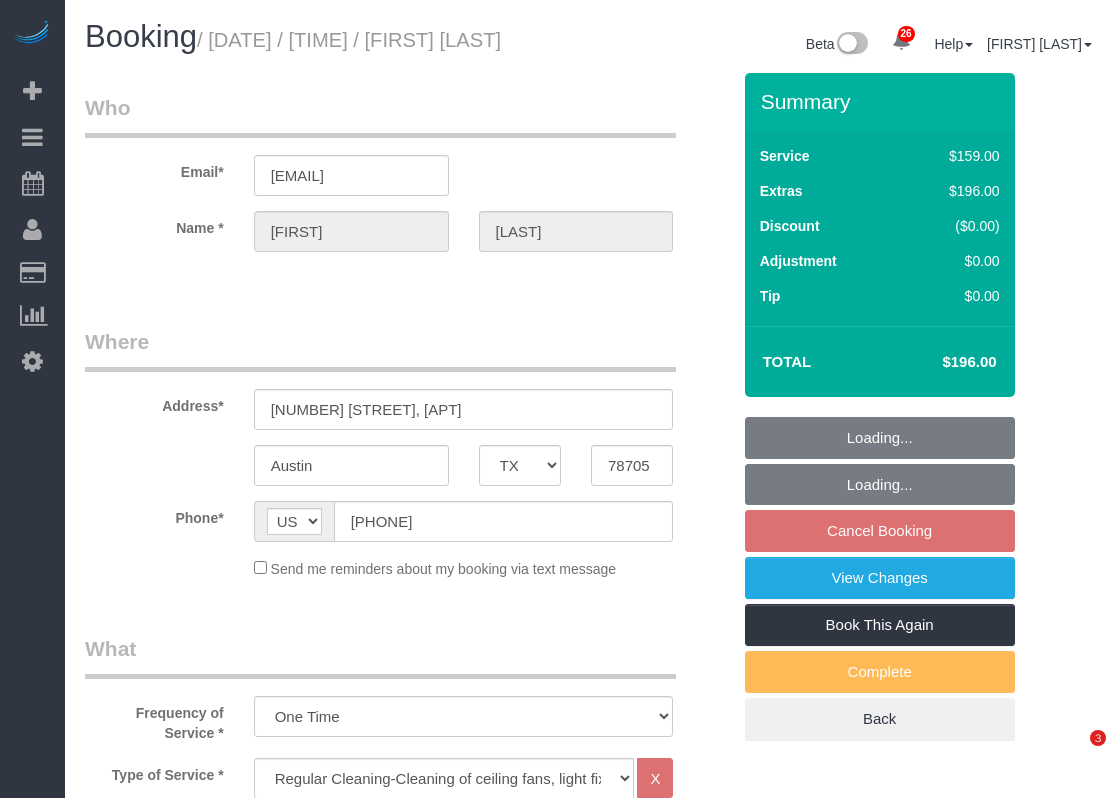 select on "object:880" 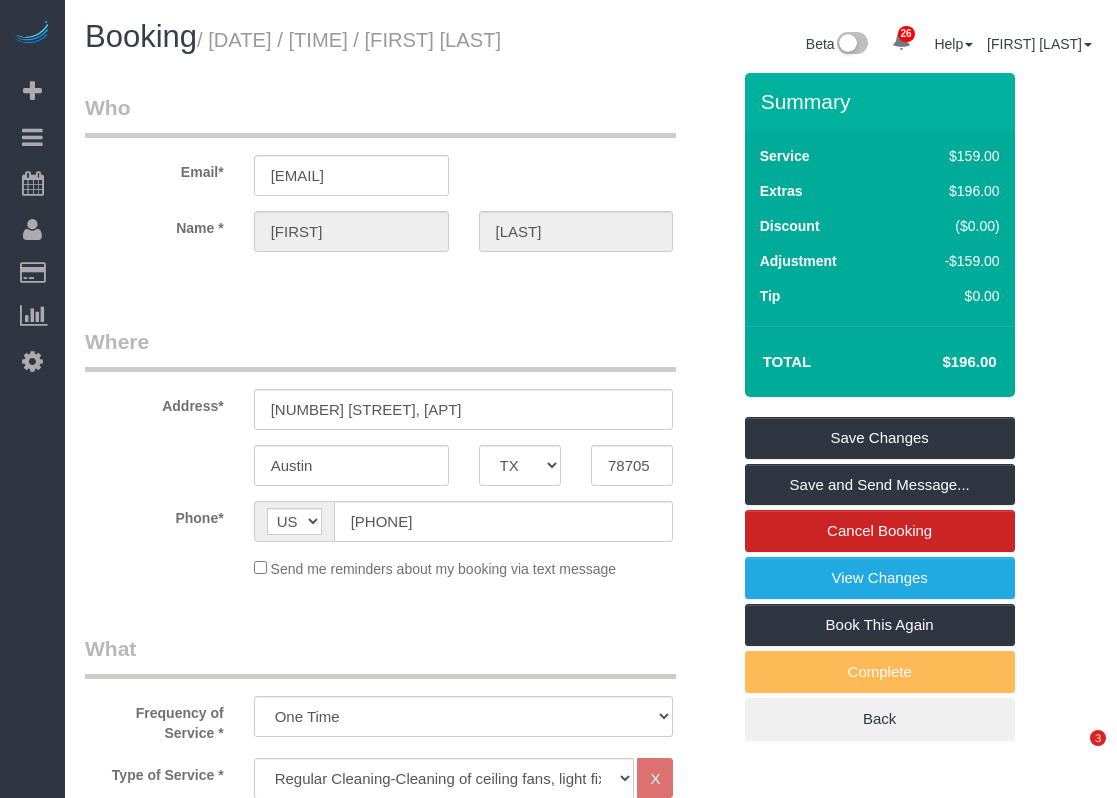 scroll, scrollTop: 0, scrollLeft: 0, axis: both 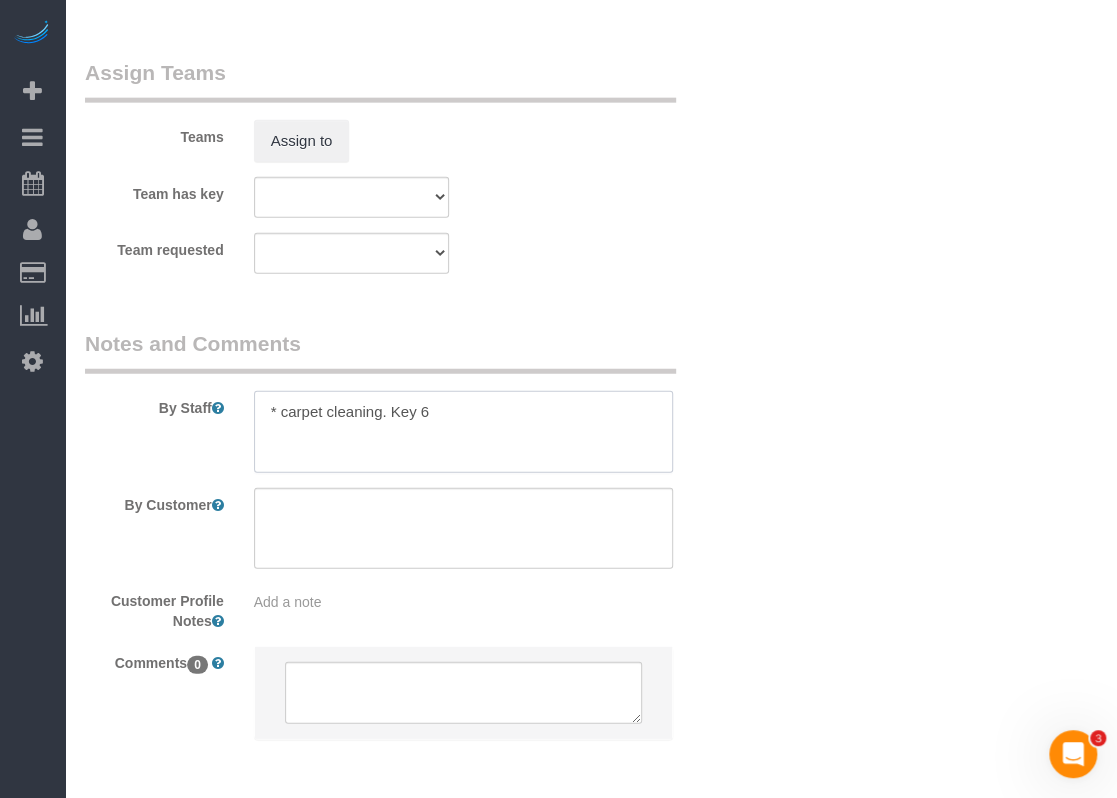 drag, startPoint x: 486, startPoint y: 417, endPoint x: 284, endPoint y: 415, distance: 202.0099 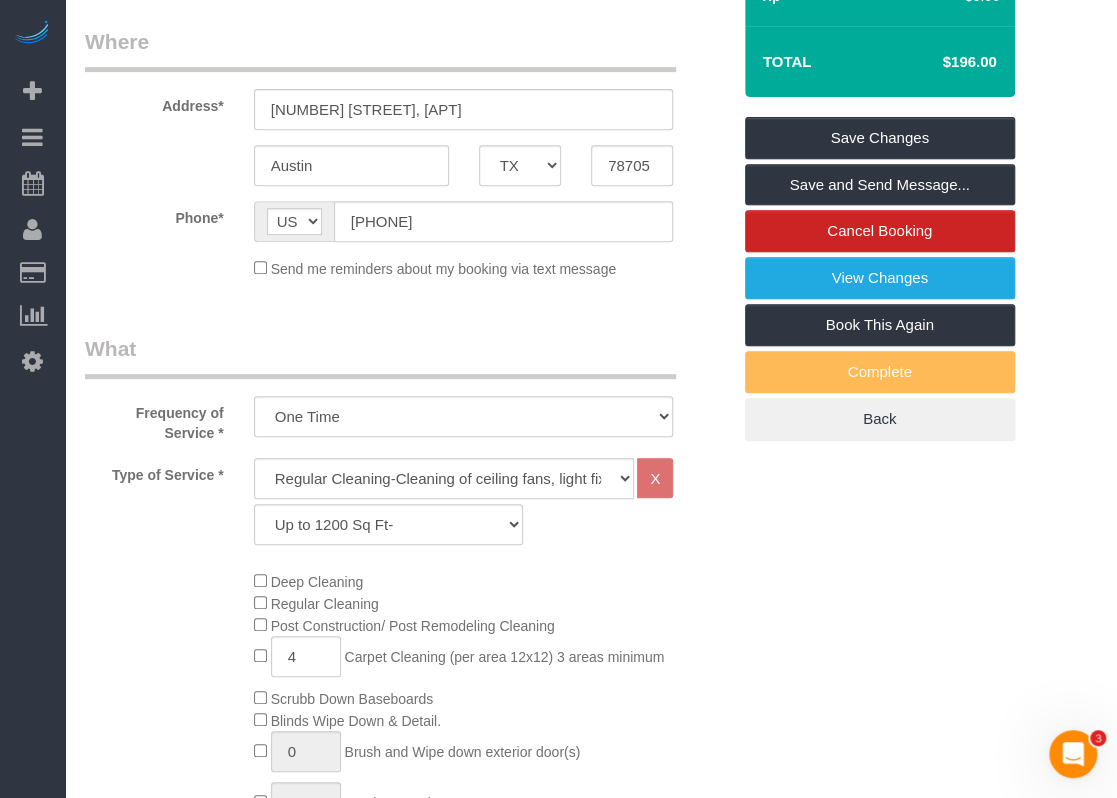scroll, scrollTop: 100, scrollLeft: 0, axis: vertical 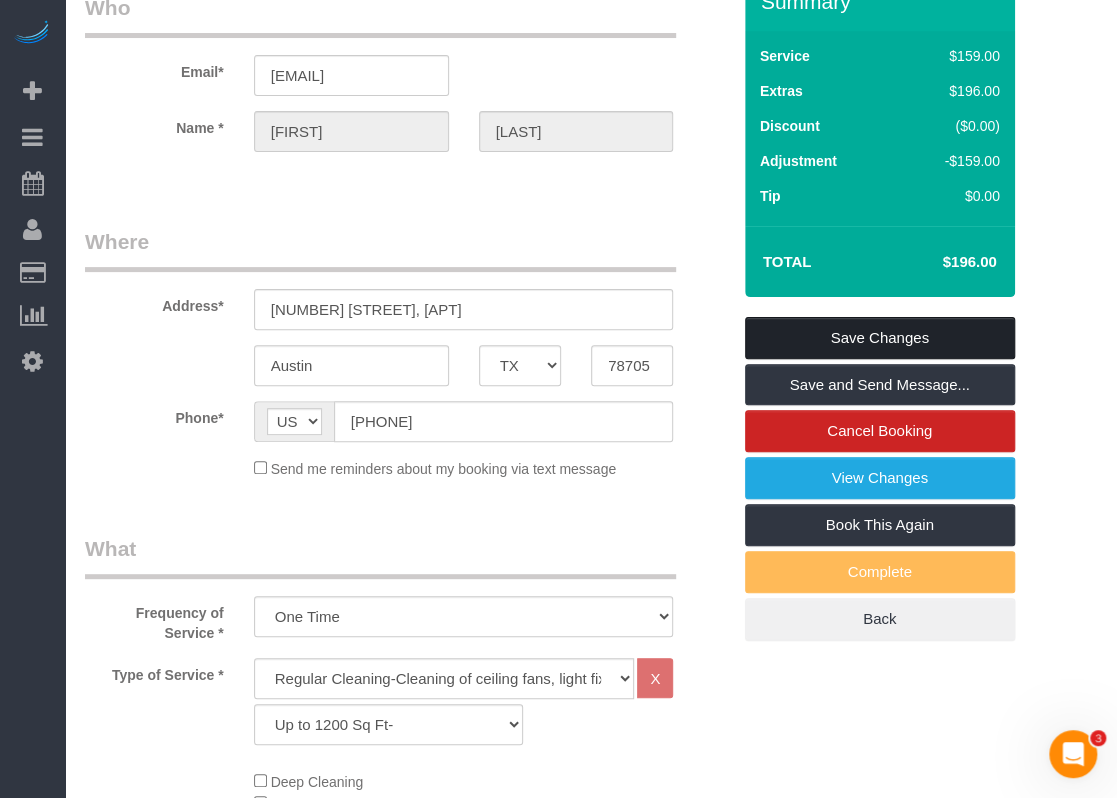 type on "* carpet cleaning. Lockbox code 1109" 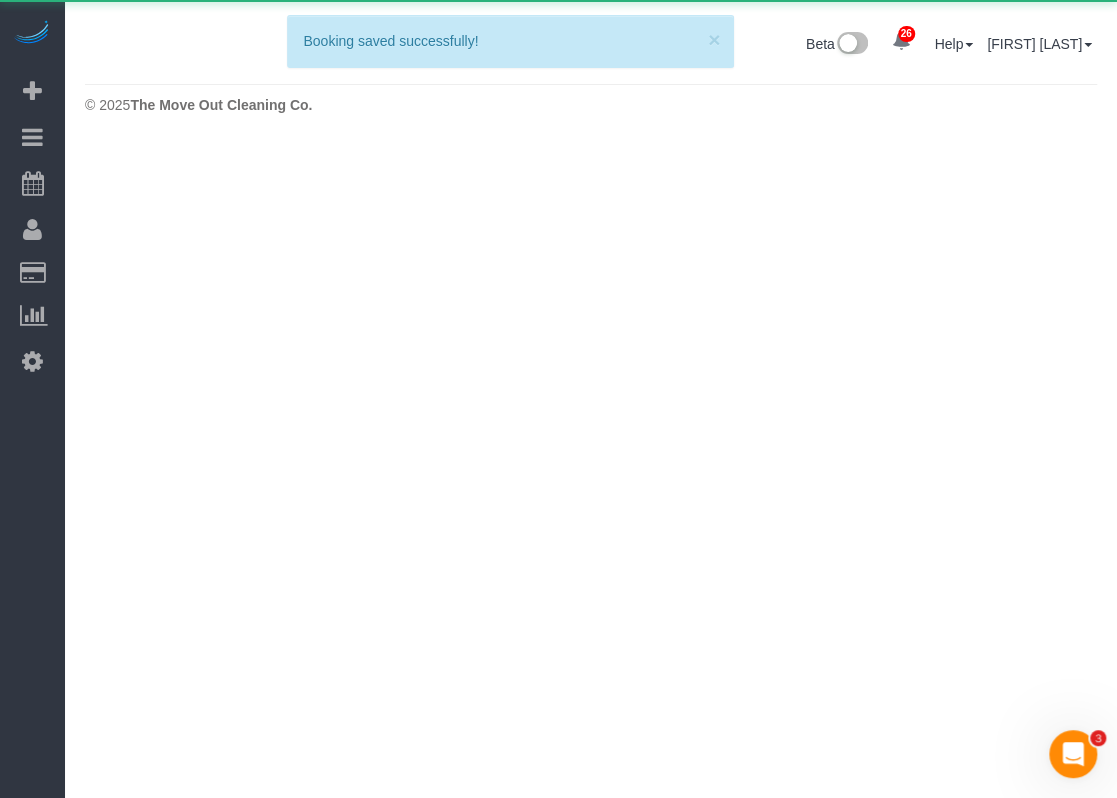 scroll, scrollTop: 0, scrollLeft: 0, axis: both 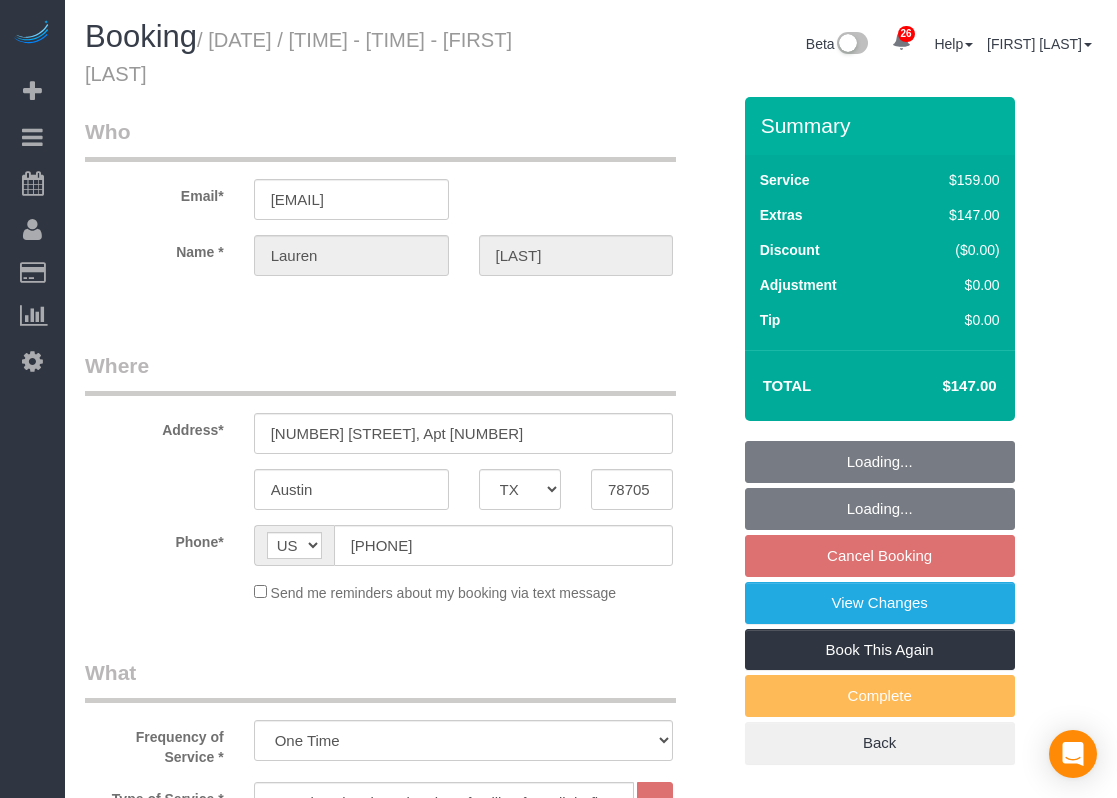 select on "TX" 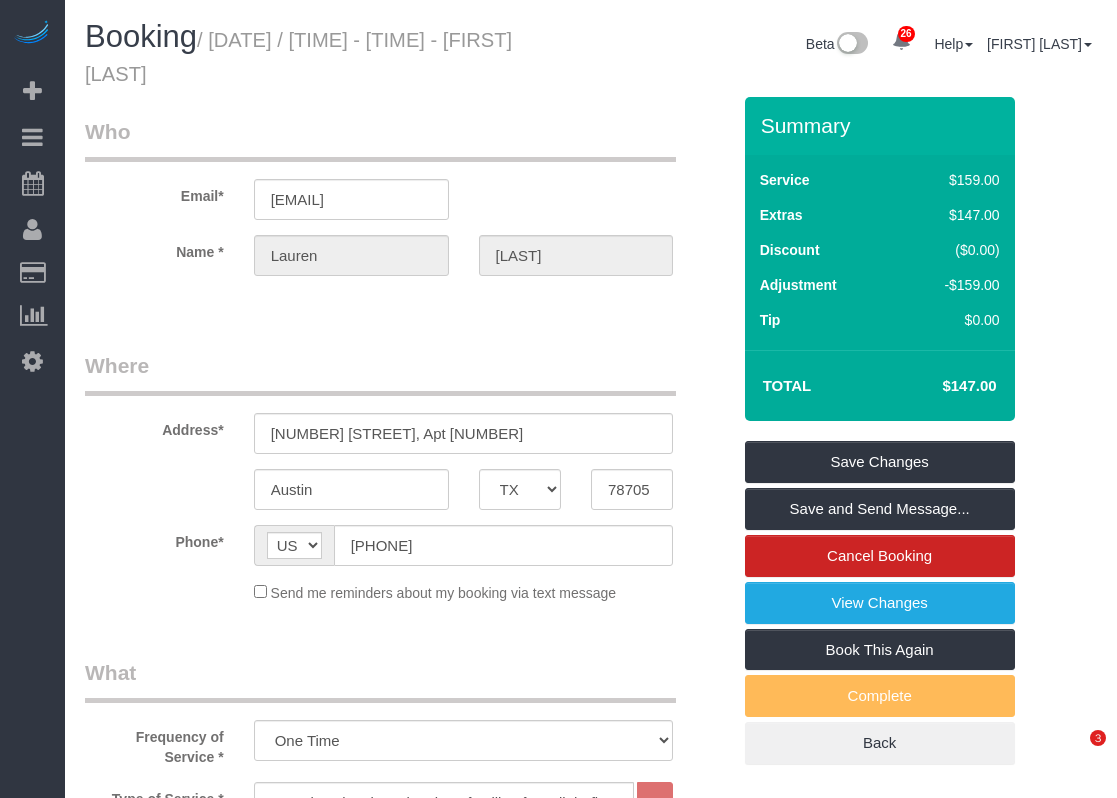 scroll, scrollTop: 0, scrollLeft: 0, axis: both 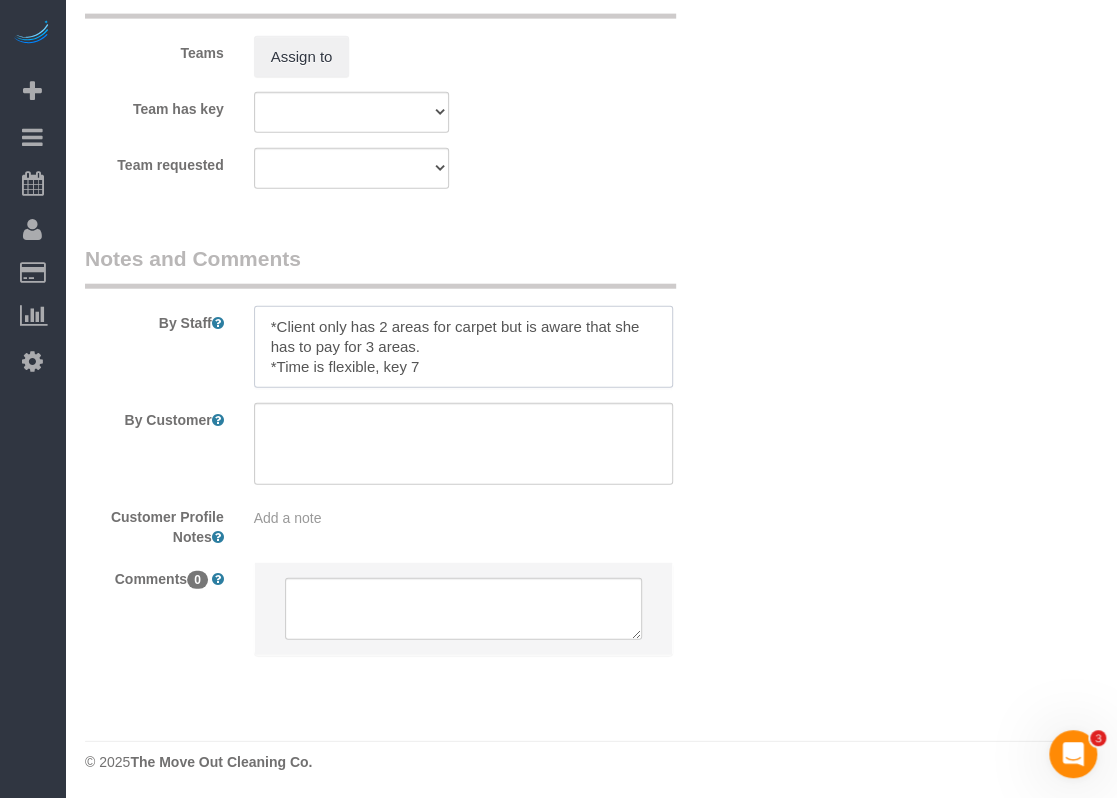 drag, startPoint x: 440, startPoint y: 365, endPoint x: 383, endPoint y: 369, distance: 57.14018 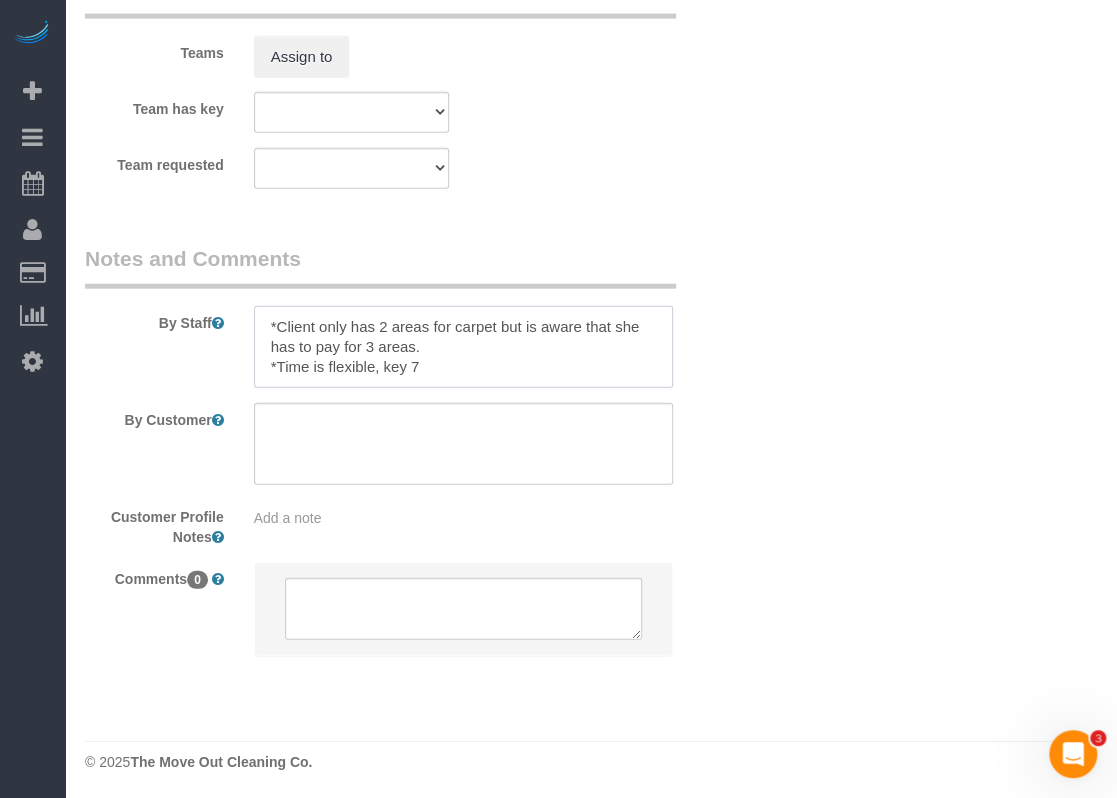 click at bounding box center (464, 347) 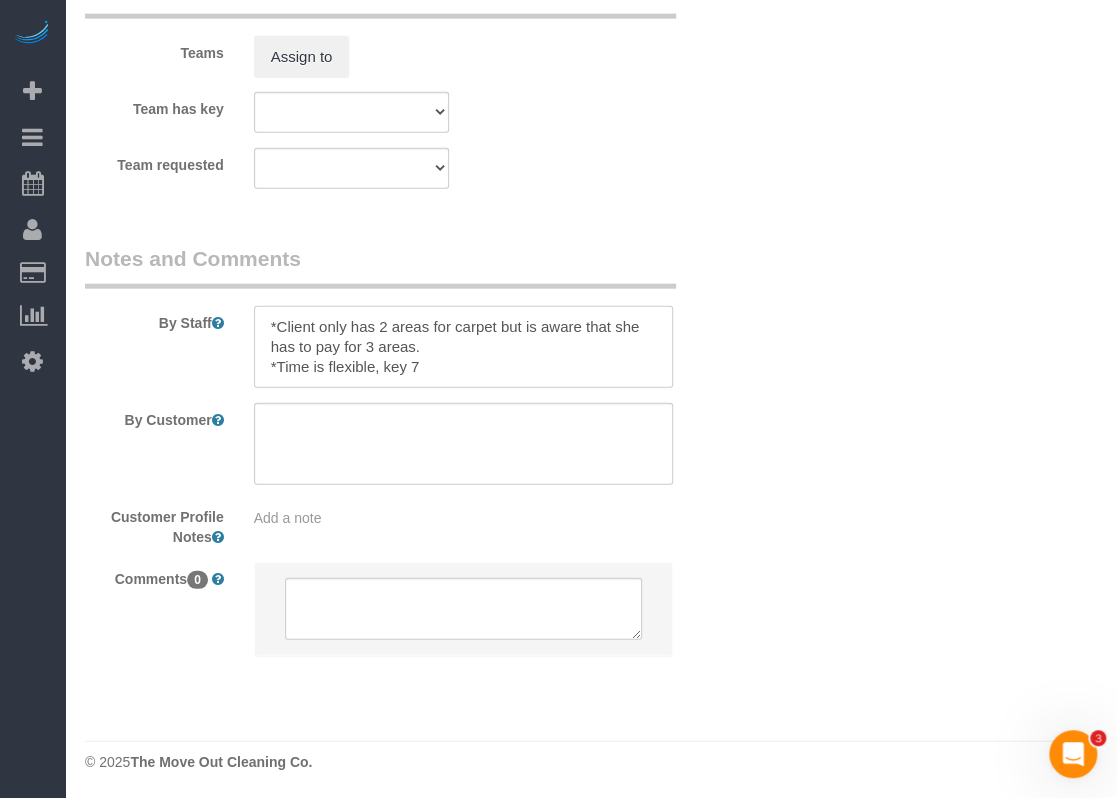 paste on "Lockbox code [CODE]" 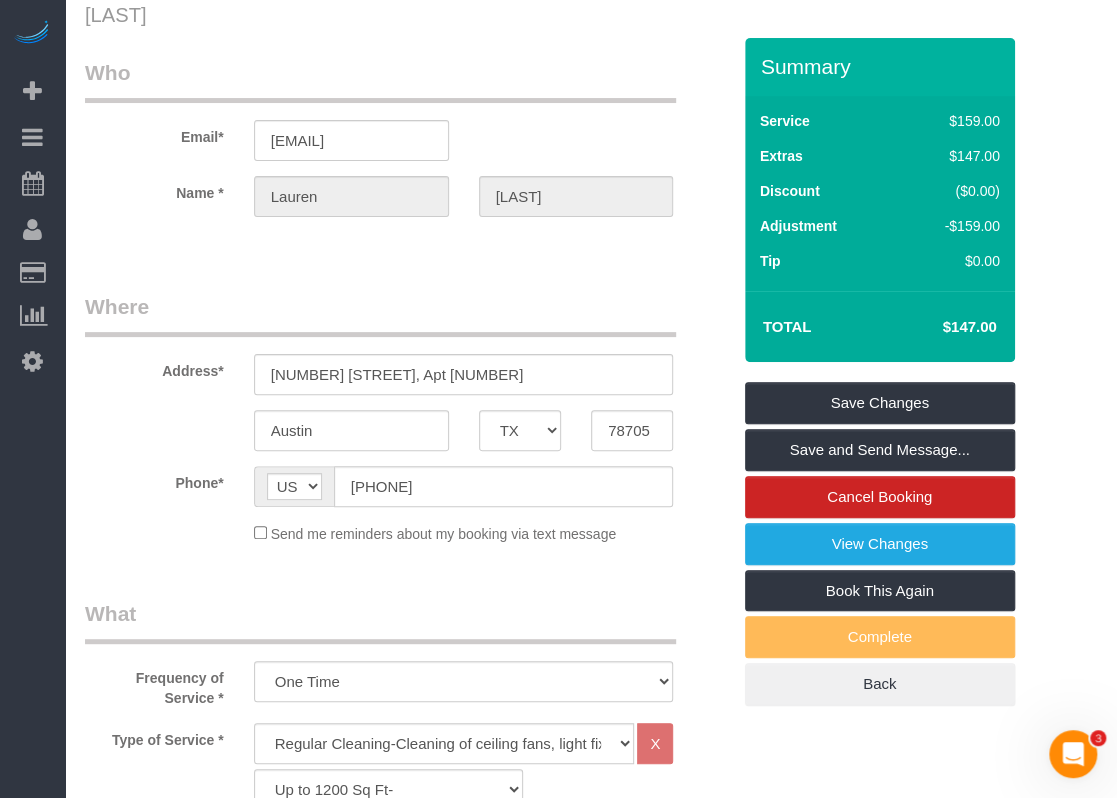 scroll, scrollTop: 0, scrollLeft: 0, axis: both 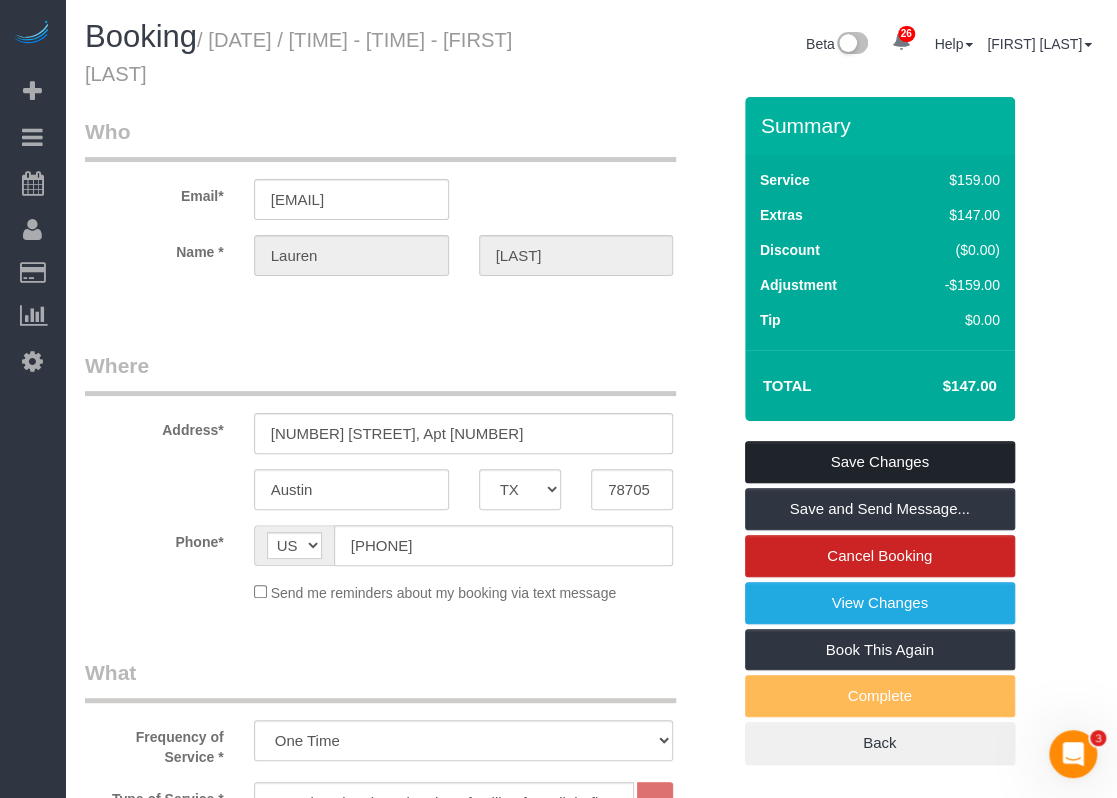 type on "*Client only has 2 areas for carpet but is aware that she has to pay for 3 areas.
*Time is flexible, Lockbox code [CODE]" 